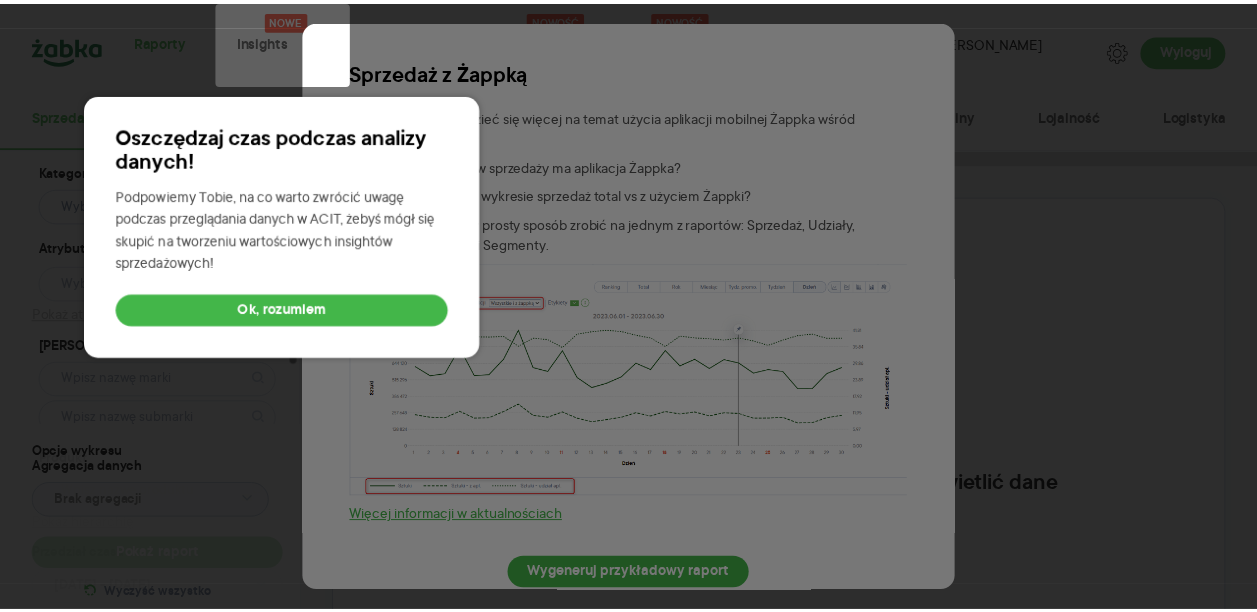 scroll, scrollTop: 0, scrollLeft: 0, axis: both 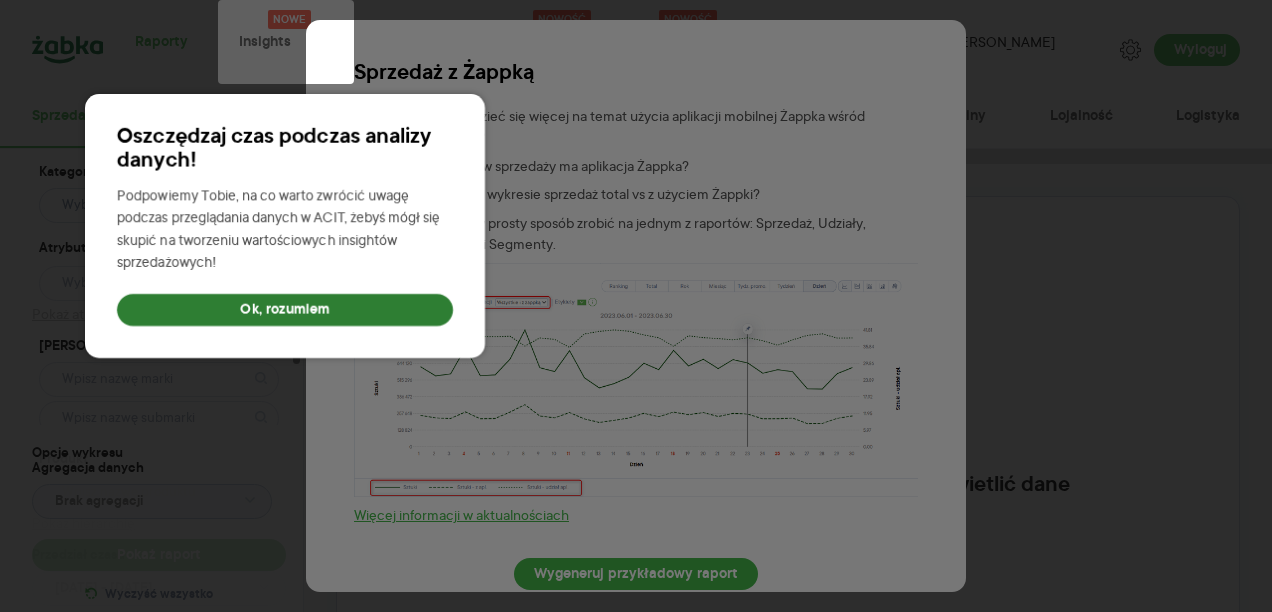 click on "Ok, rozumiem" at bounding box center [285, 310] 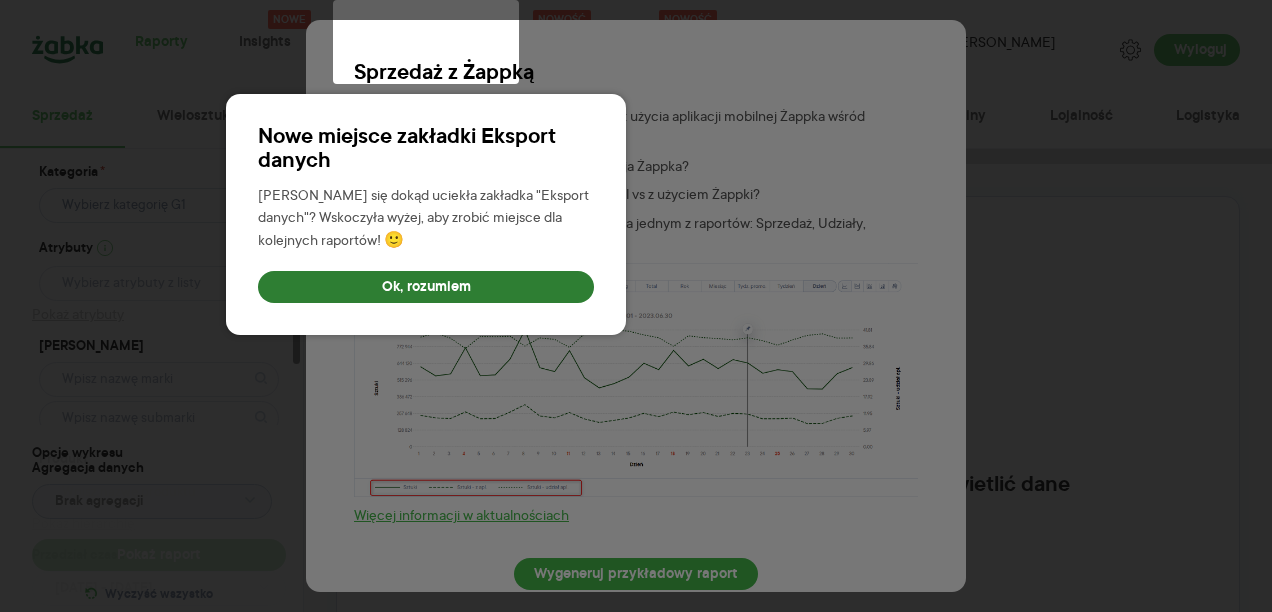click on "Ok, rozumiem" at bounding box center [426, 287] 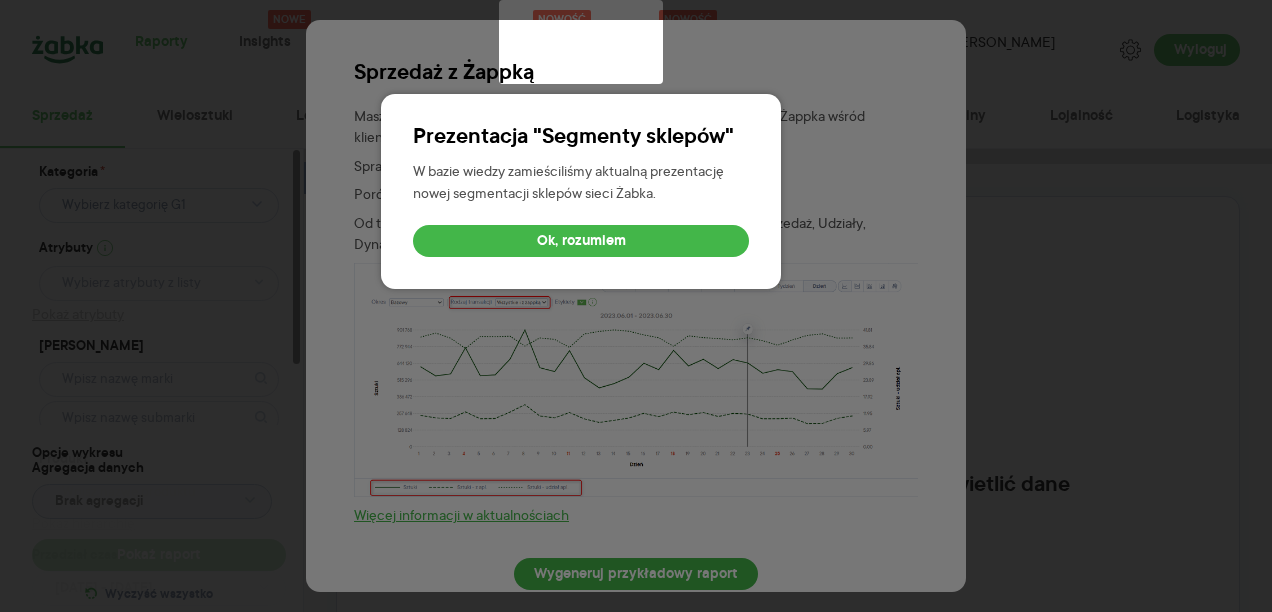 click on "Ok, rozumiem" at bounding box center [581, 241] 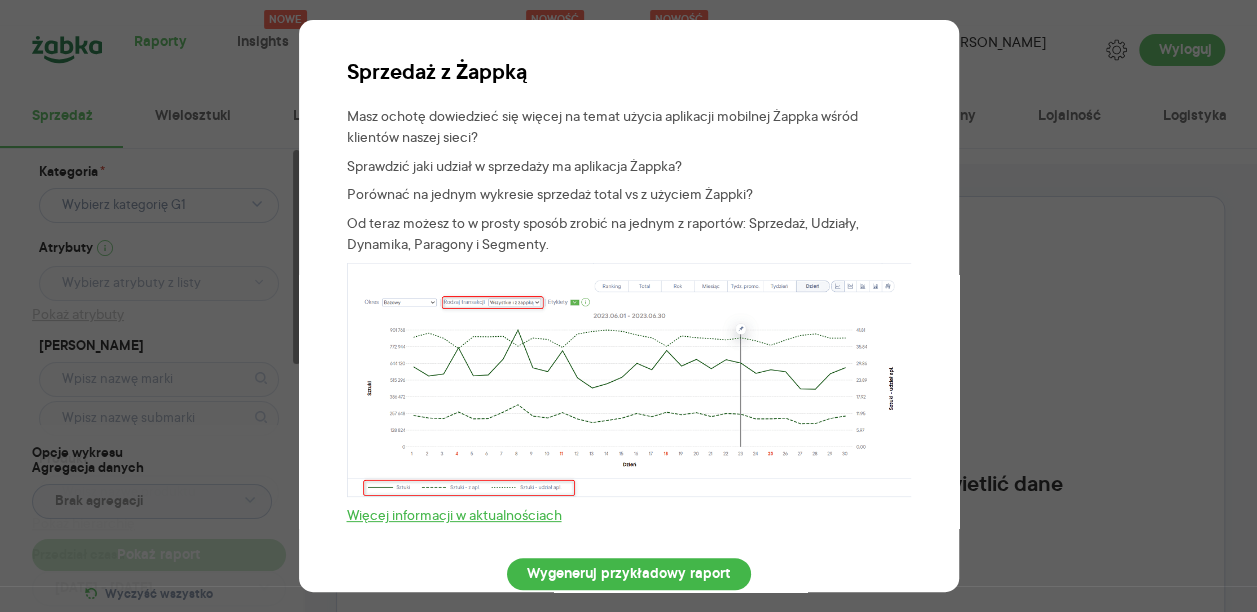 scroll, scrollTop: 34, scrollLeft: 0, axis: vertical 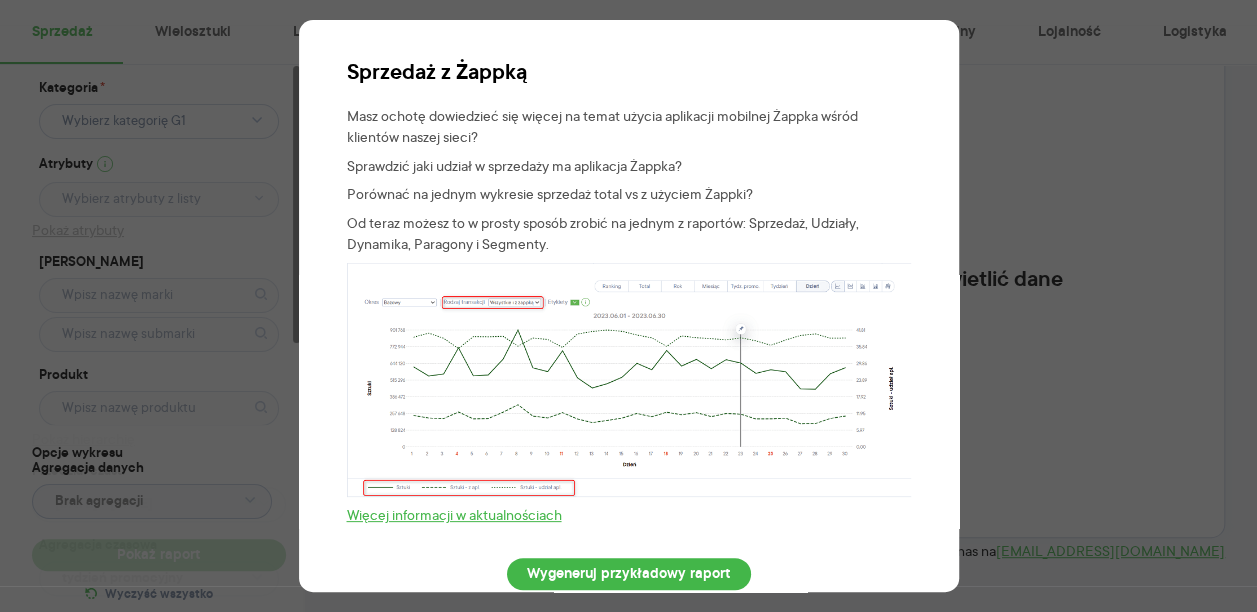 click on "Sprzedaż z Żappką Masz ochotę dowiedzieć się więcej na temat użycia aplikacji mobilnej Żappka wśród klientów naszej sieci? Sprawdzić jaki udział w sprzedaży ma aplikacja Żappka? Porównać na jednym wykresie sprzedaż total vs z użyciem Żappki? Od teraz możesz to w prosty sposób zrobić na jednym z raportów: Sprzedaż, Udziały, Dynamika, Paragony i Segmenty. Więcej informacji w aktualnościach Wygeneruj przykładowy raport" at bounding box center [628, 306] 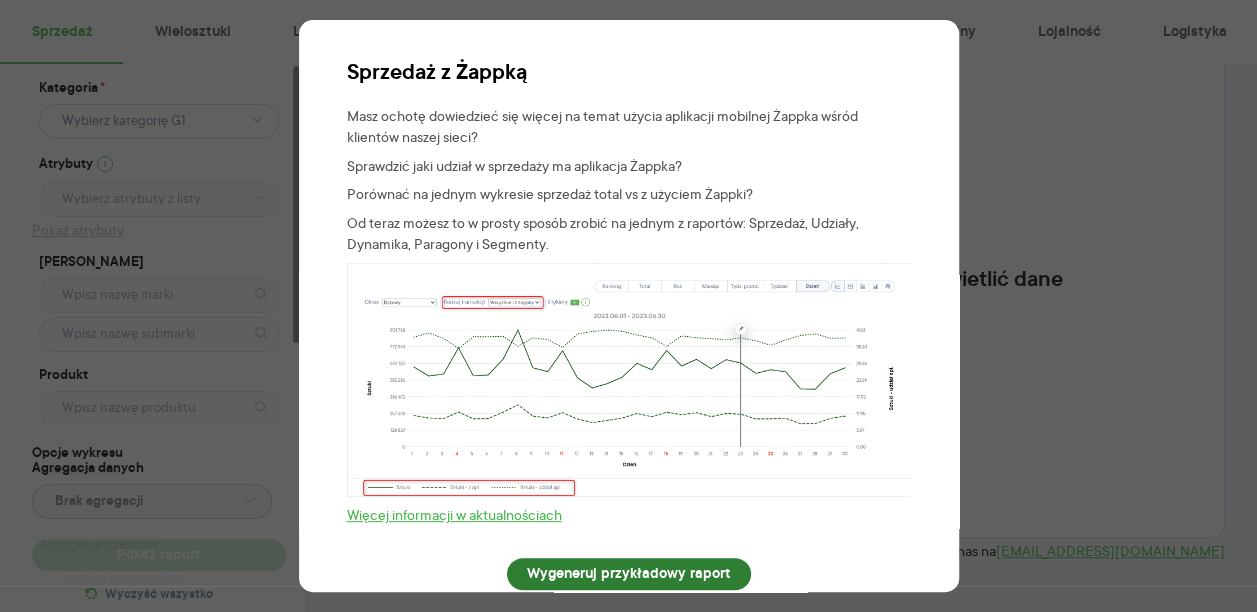 click on "Wygeneruj przykładowy raport" at bounding box center [629, 574] 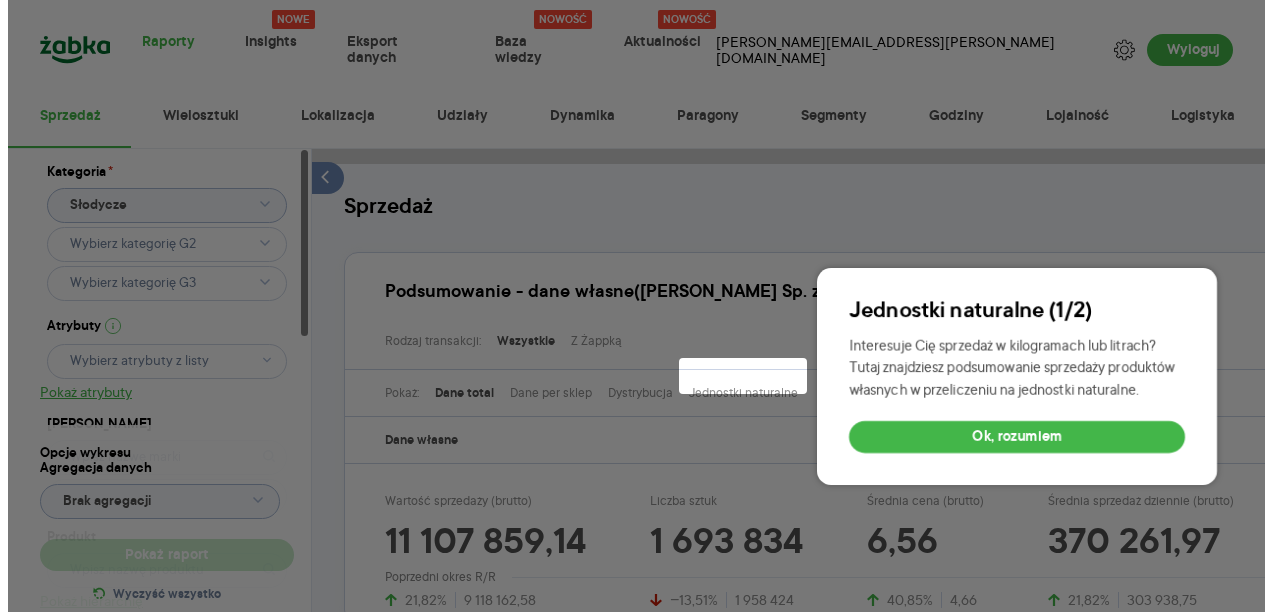 scroll, scrollTop: 0, scrollLeft: 0, axis: both 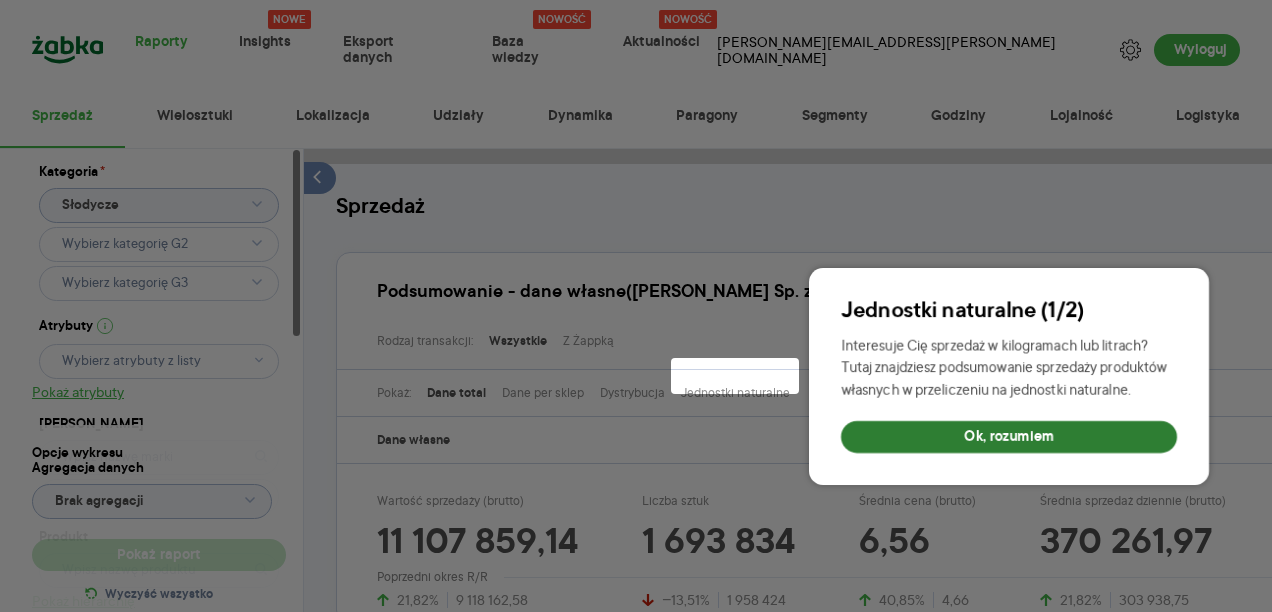 click on "Ok, rozumiem" at bounding box center [1009, 437] 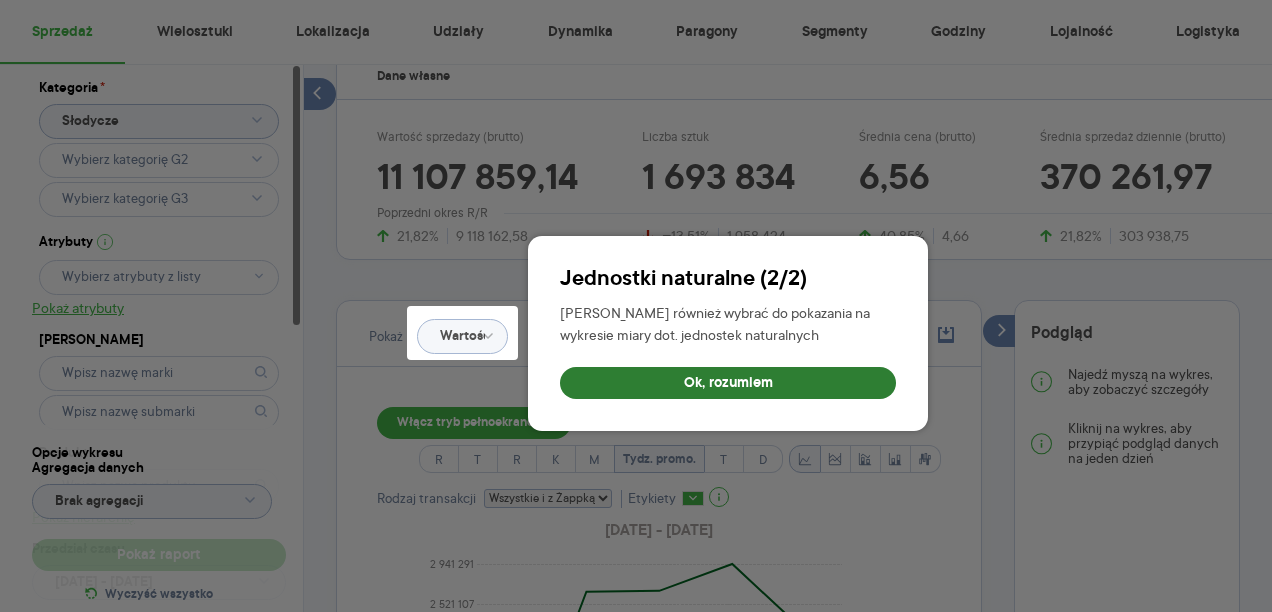 scroll, scrollTop: 451, scrollLeft: 0, axis: vertical 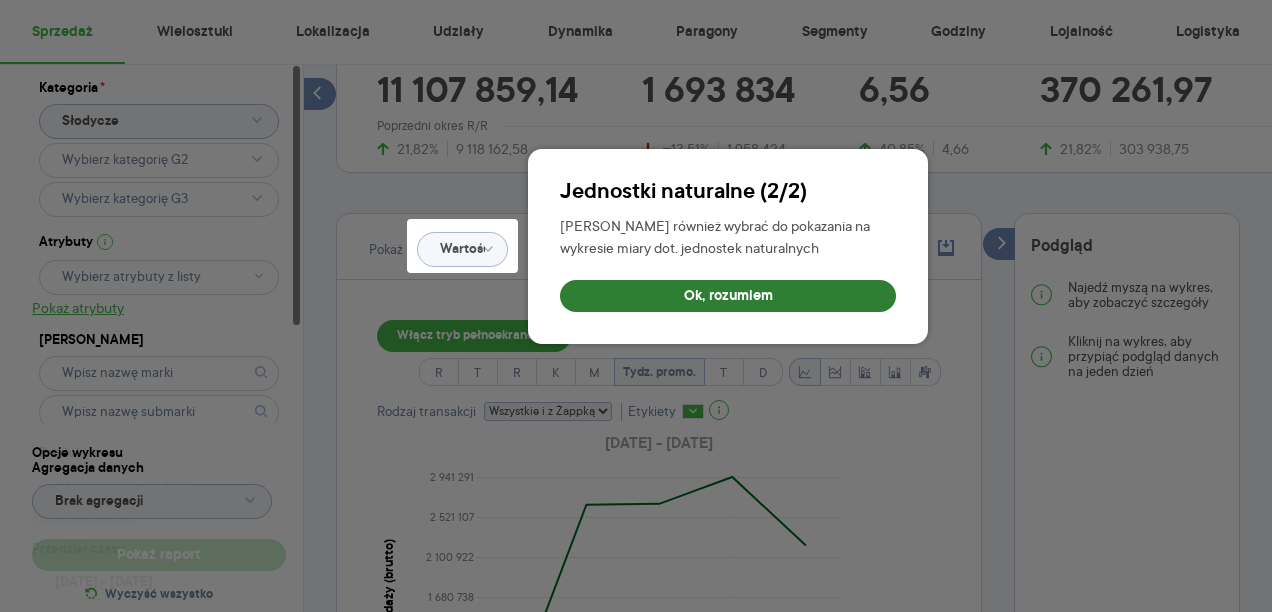 type 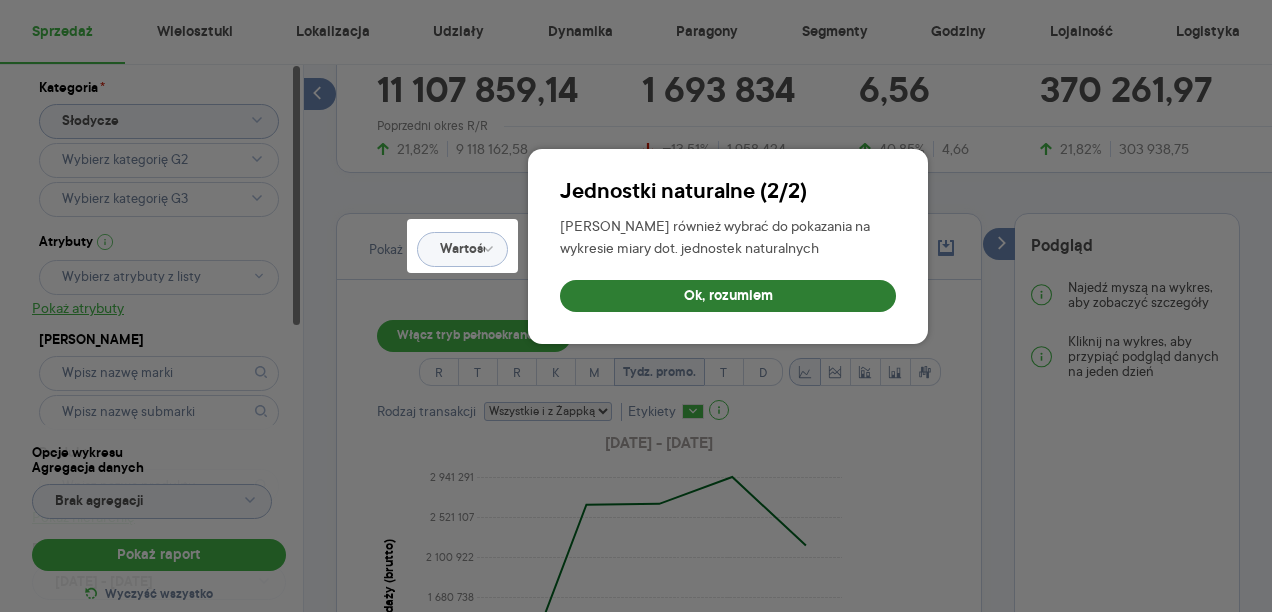 click on "Ok, rozumiem" at bounding box center (728, 296) 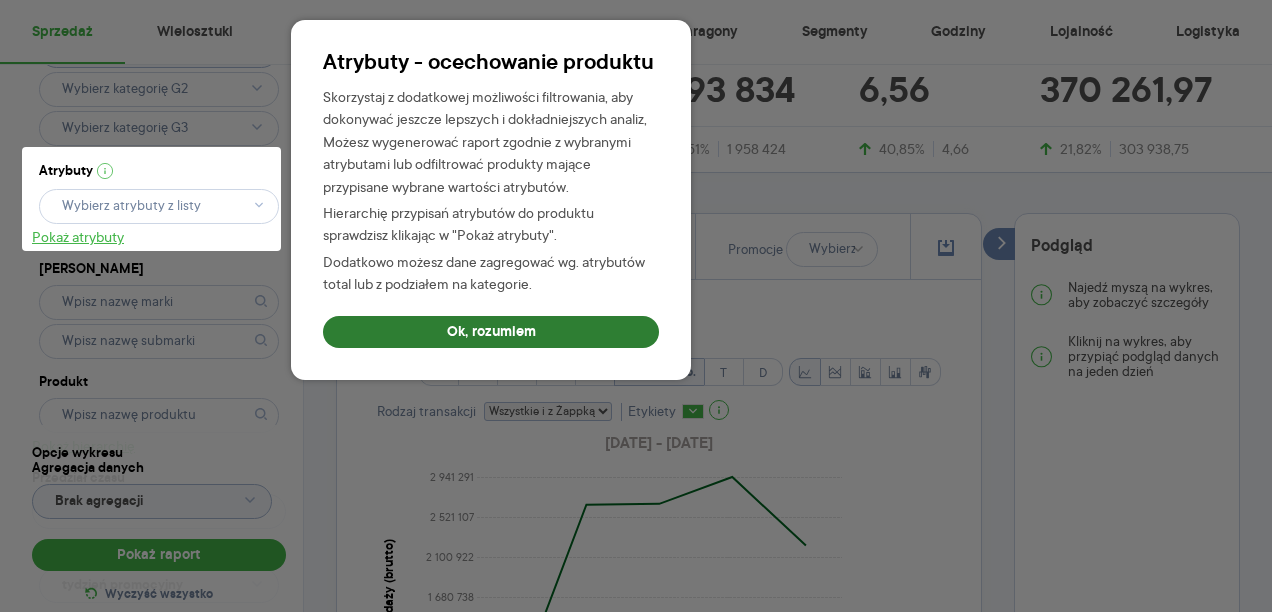 click on "Ok, rozumiem" at bounding box center (491, 332) 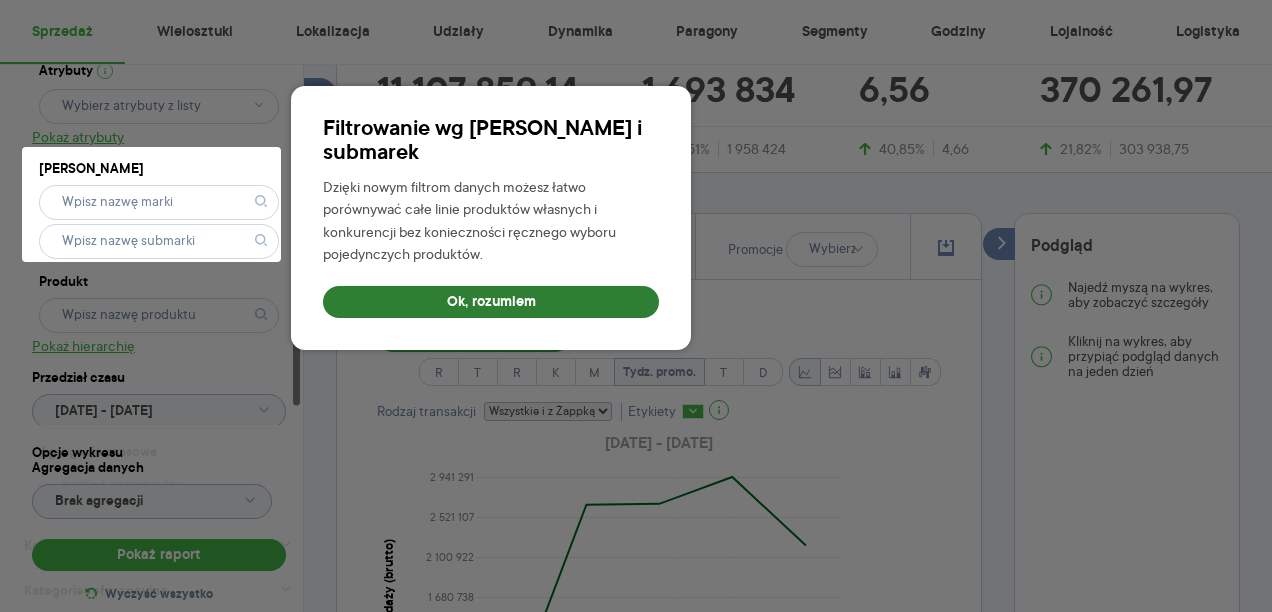 click on "Ok, rozumiem" at bounding box center [491, 302] 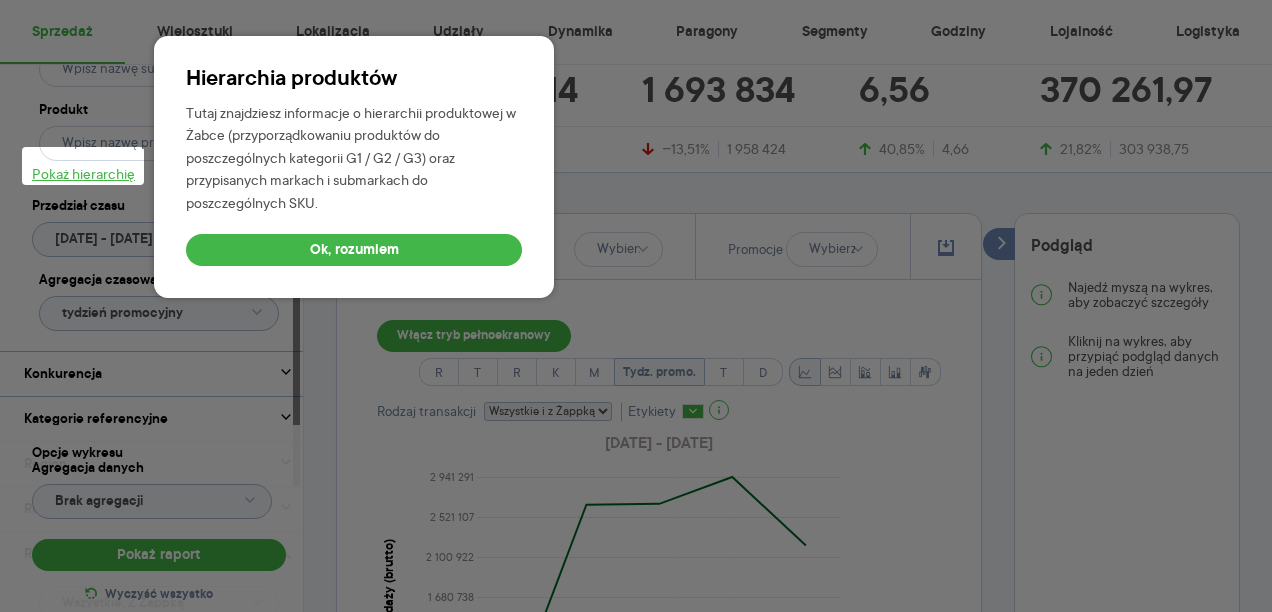 click on "Hierarchia produktów Tutaj znajdziesz informacje o hierarchii produktowej w Żabce (przyporządkowaniu produktów do poszczególnych kategorii G1 / G2 / G3) oraz przypisanych markach i submarkach do poszczególnych SKU. Ok, rozumiem" at bounding box center (354, 167) 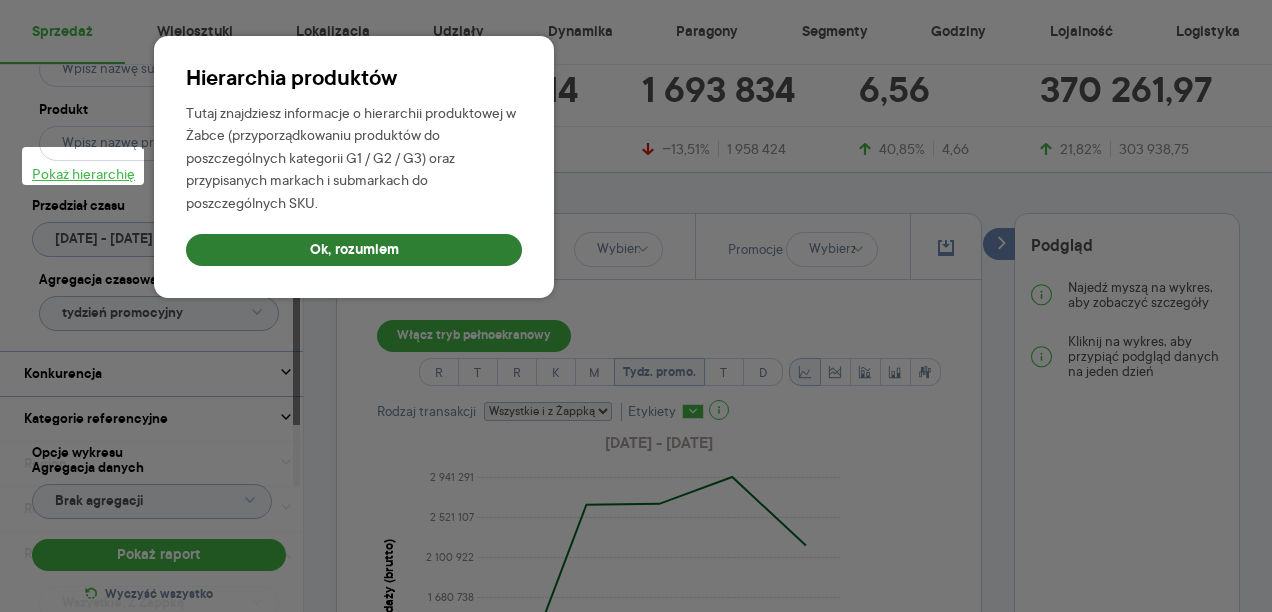 click on "Ok, rozumiem" at bounding box center (354, 250) 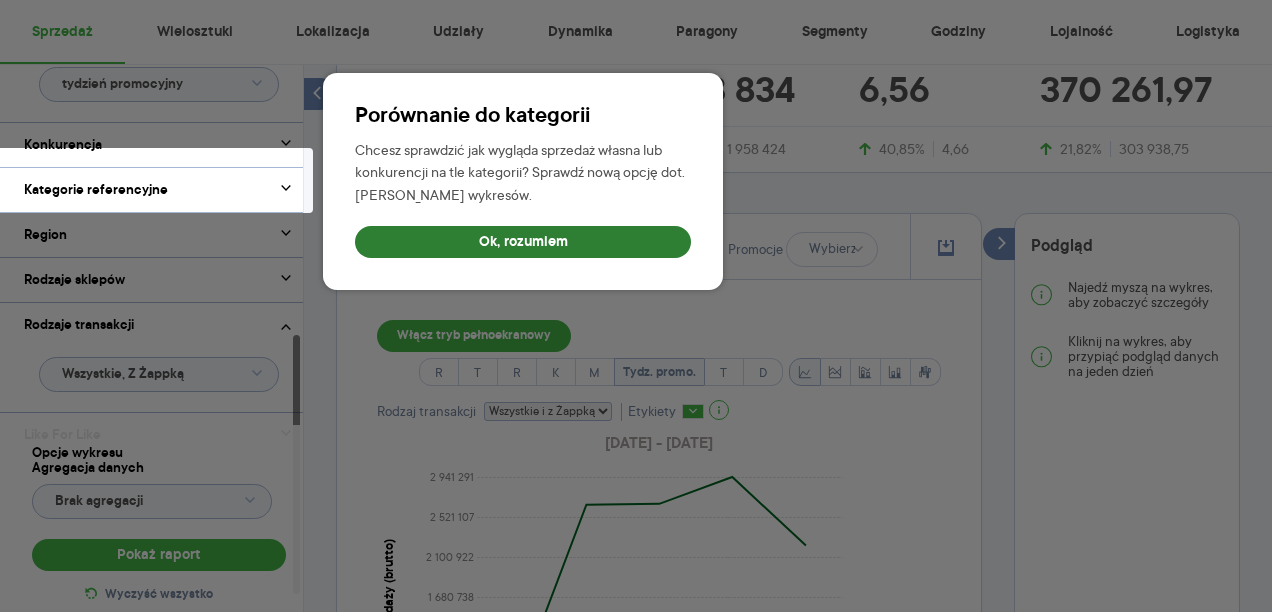 click on "Ok, rozumiem" at bounding box center (523, 242) 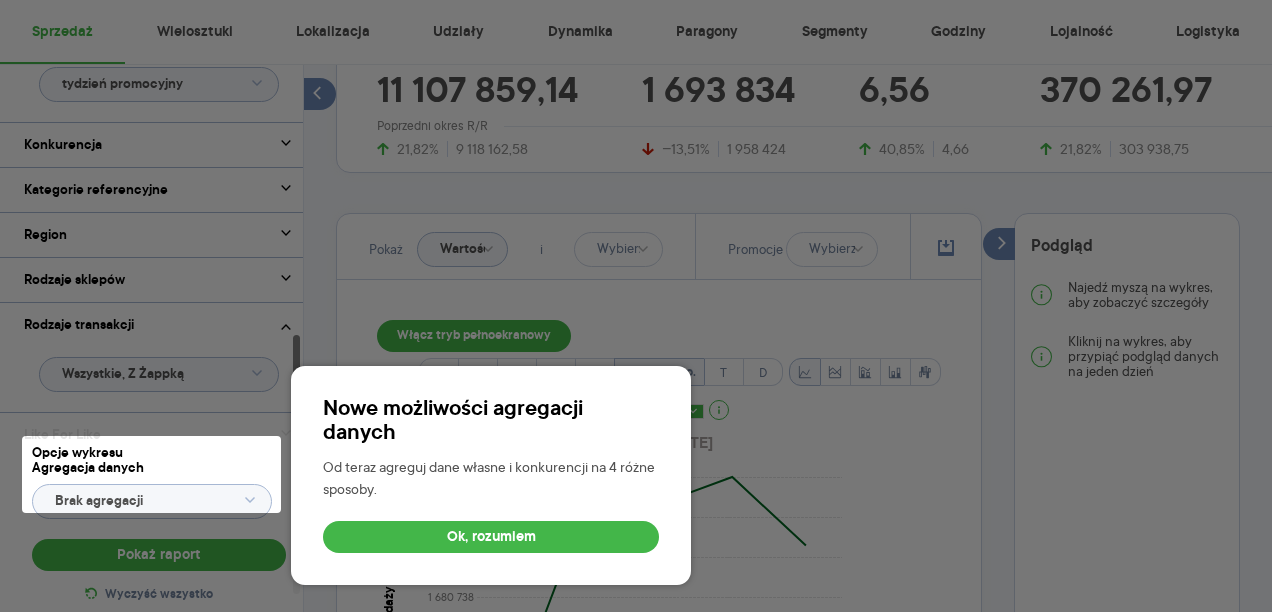 scroll, scrollTop: 610, scrollLeft: 0, axis: vertical 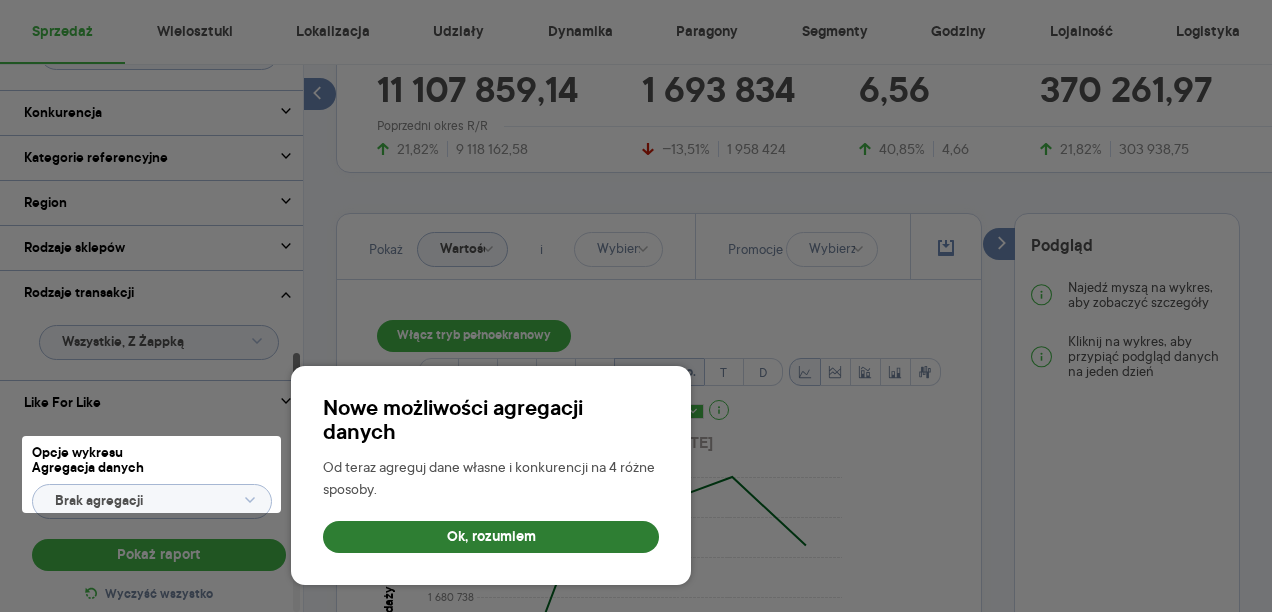 click on "Ok, rozumiem" at bounding box center (491, 537) 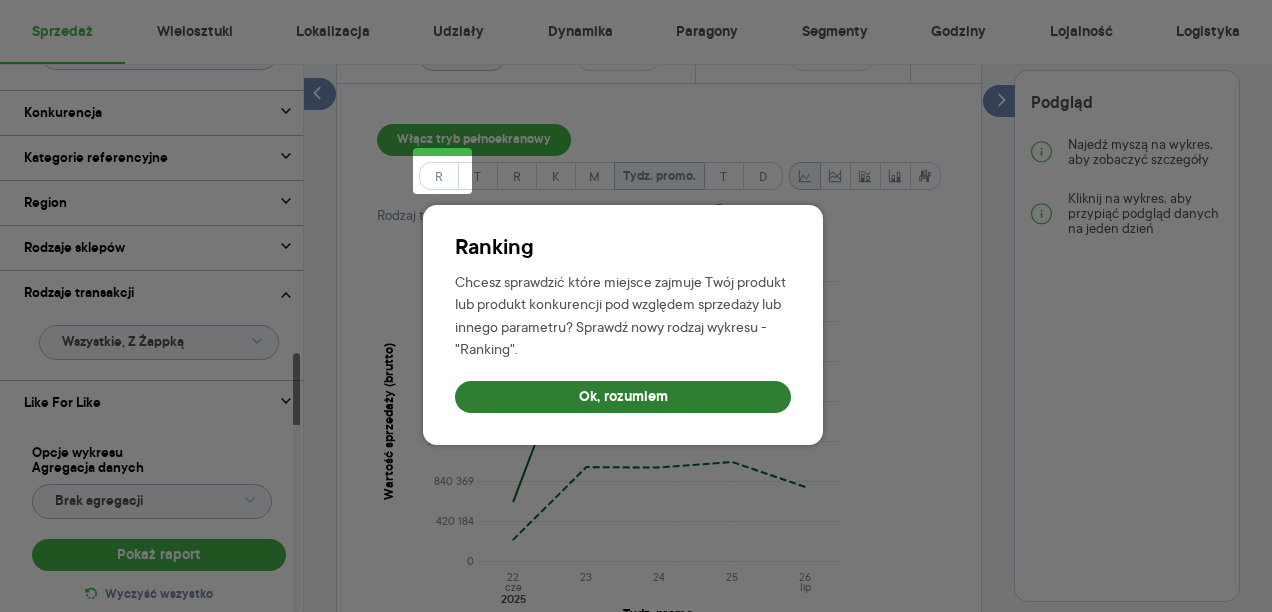 click on "Ok, rozumiem" at bounding box center (623, 397) 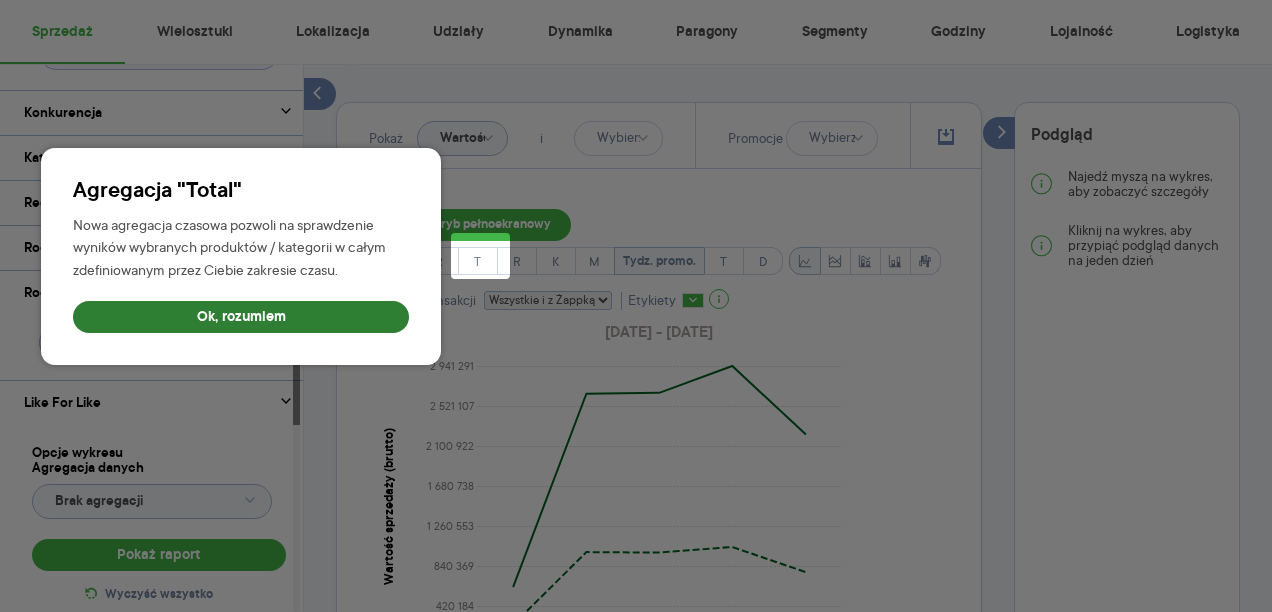 click on "Ok, rozumiem" at bounding box center [241, 317] 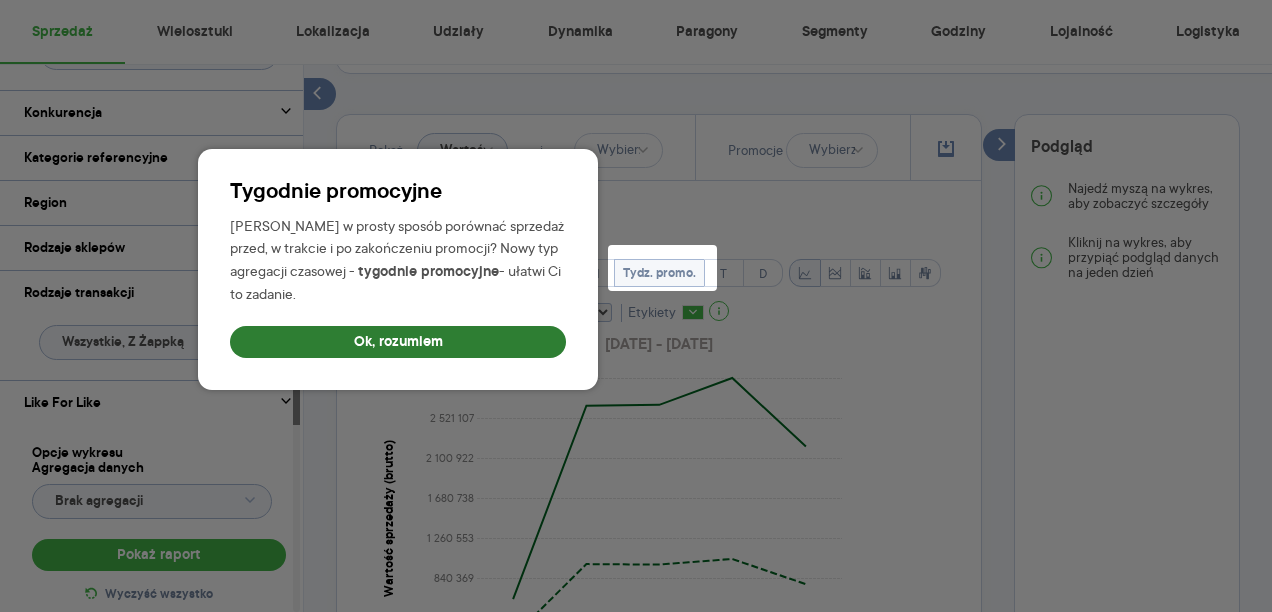 click on "Ok, rozumiem" at bounding box center [398, 342] 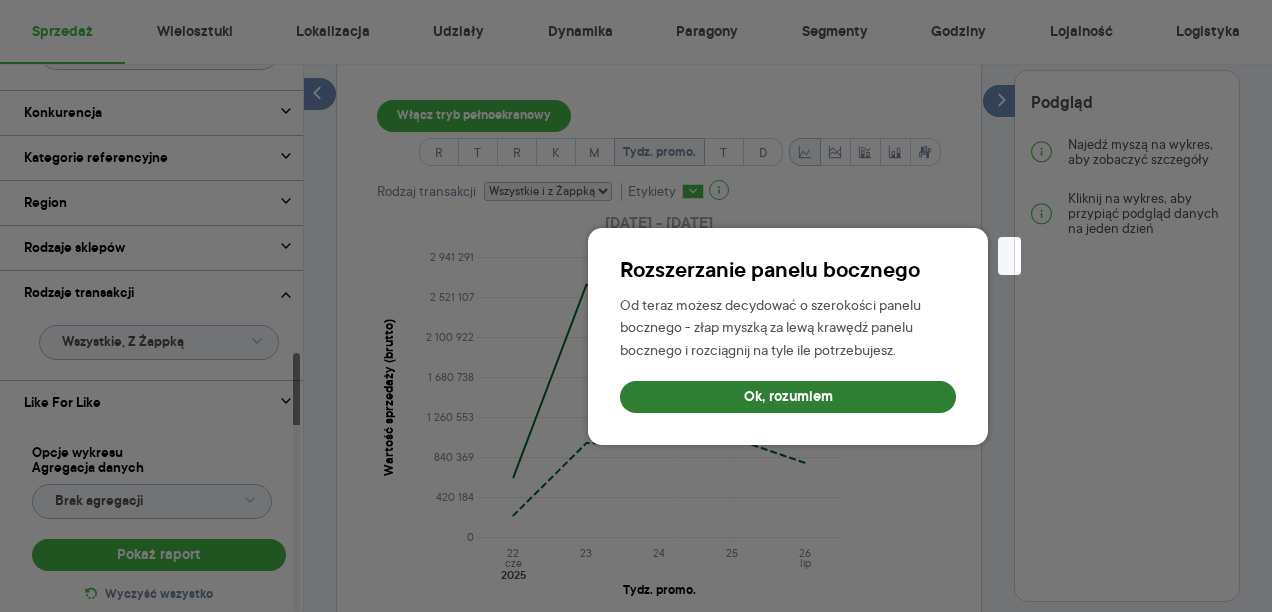 click on "Ok, rozumiem" at bounding box center (788, 397) 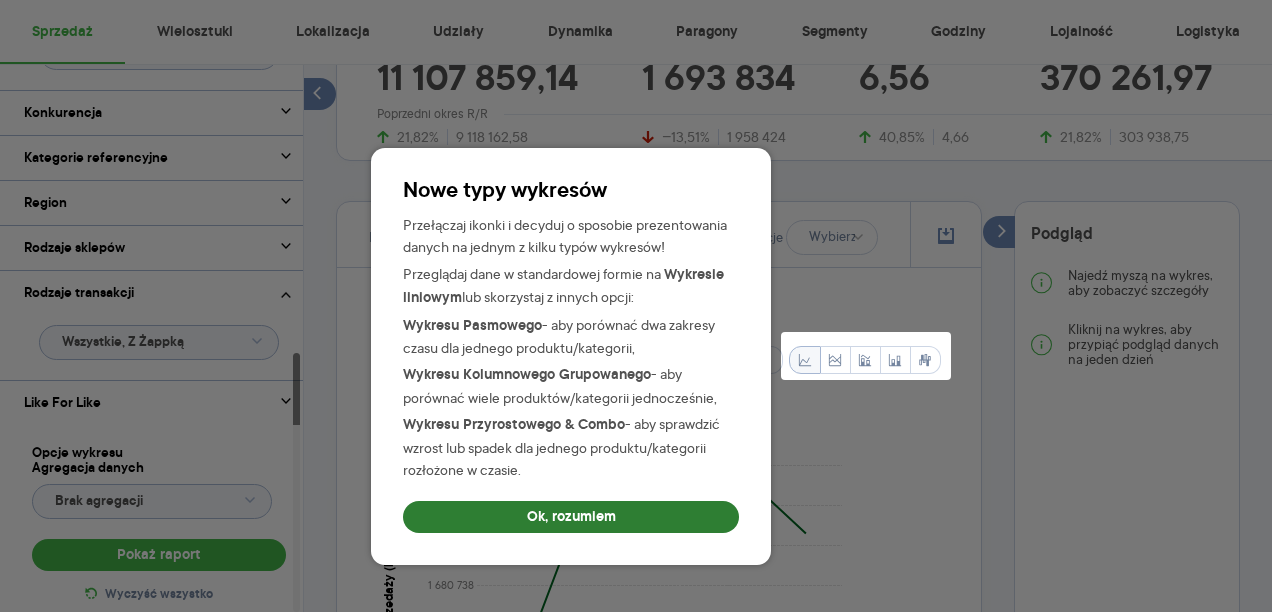 click on "Ok, rozumiem" at bounding box center (571, 517) 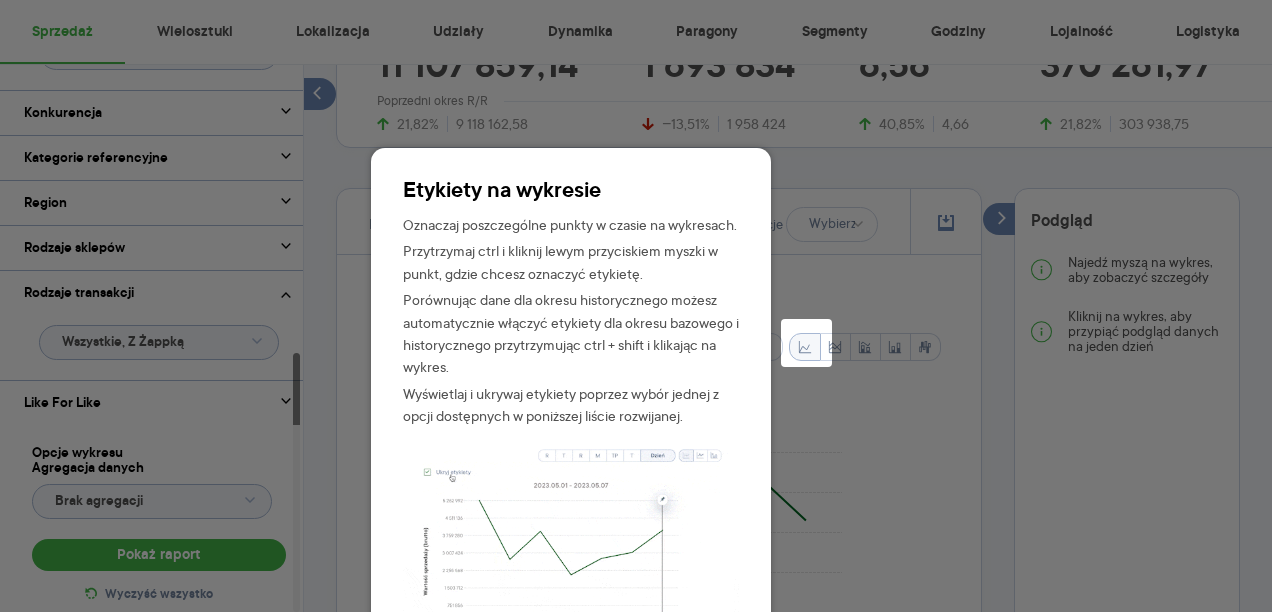 click at bounding box center (636, 409) 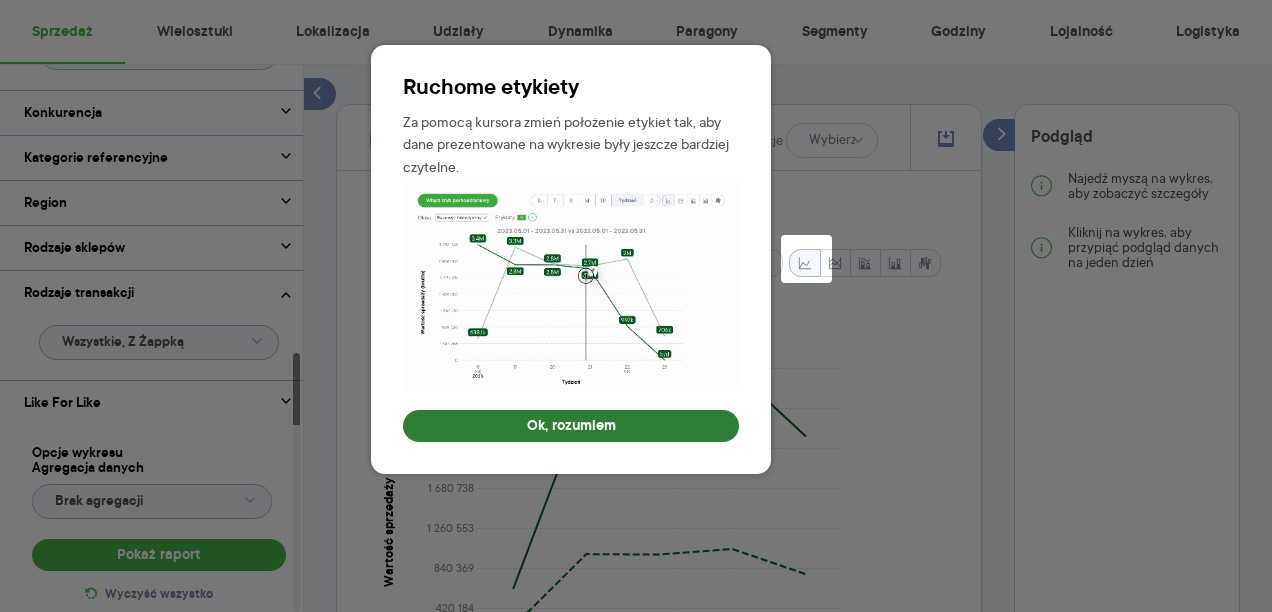 click on "Ok, rozumiem" at bounding box center (571, 426) 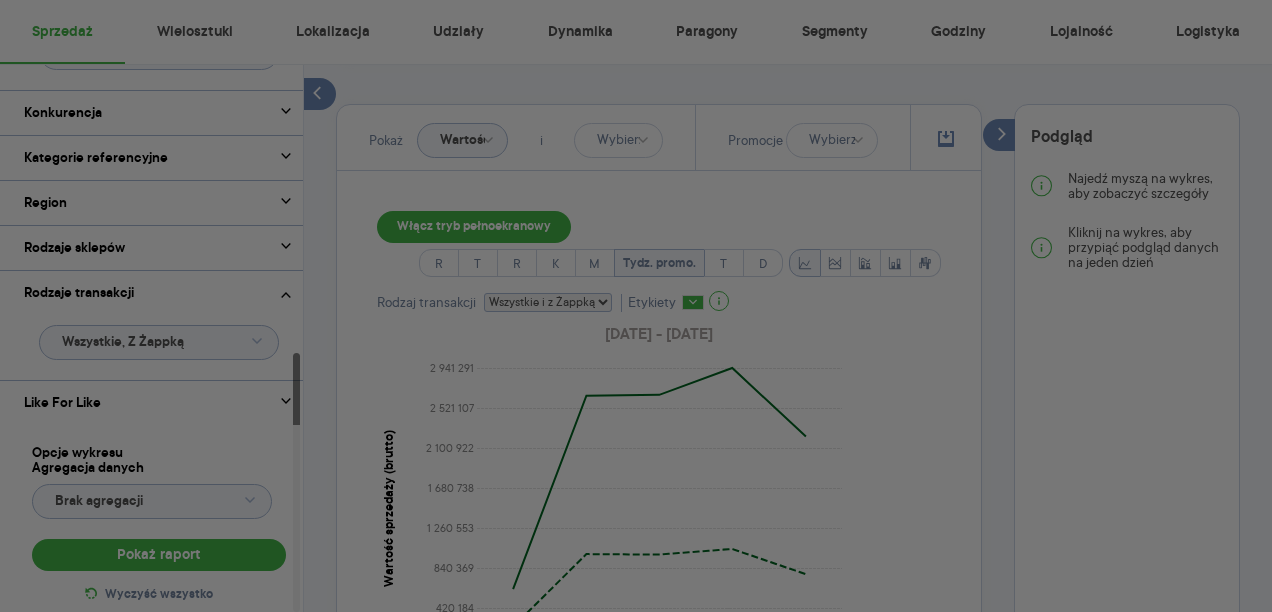scroll, scrollTop: 197, scrollLeft: 0, axis: vertical 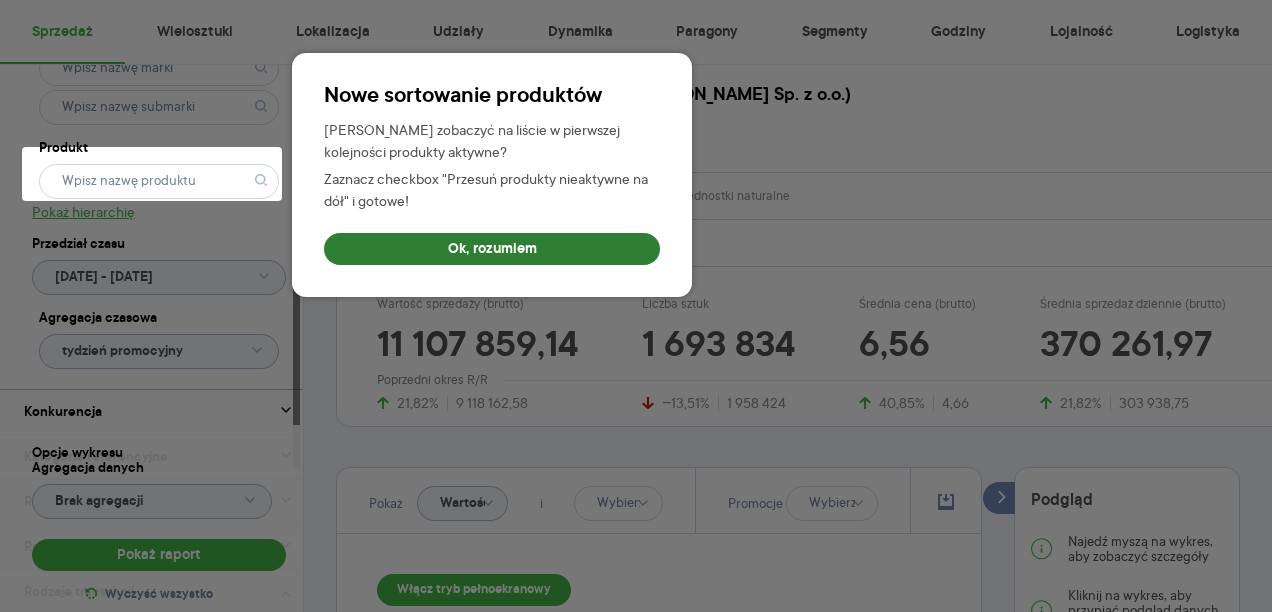 click on "Ok, rozumiem" at bounding box center [492, 249] 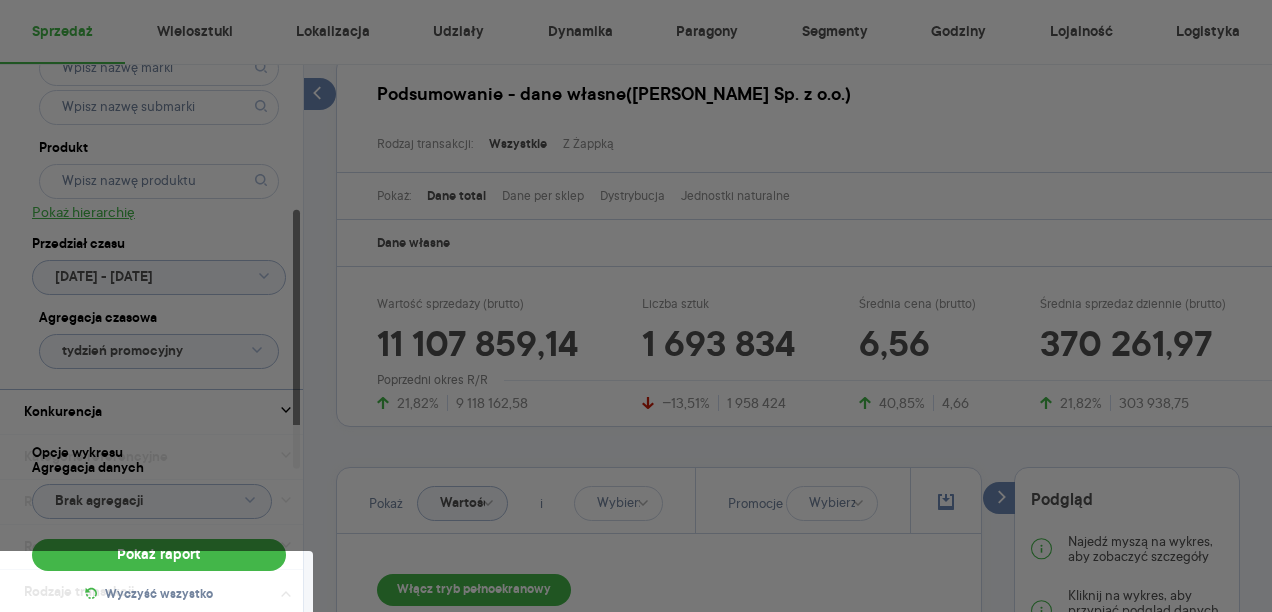 scroll, scrollTop: 580, scrollLeft: 0, axis: vertical 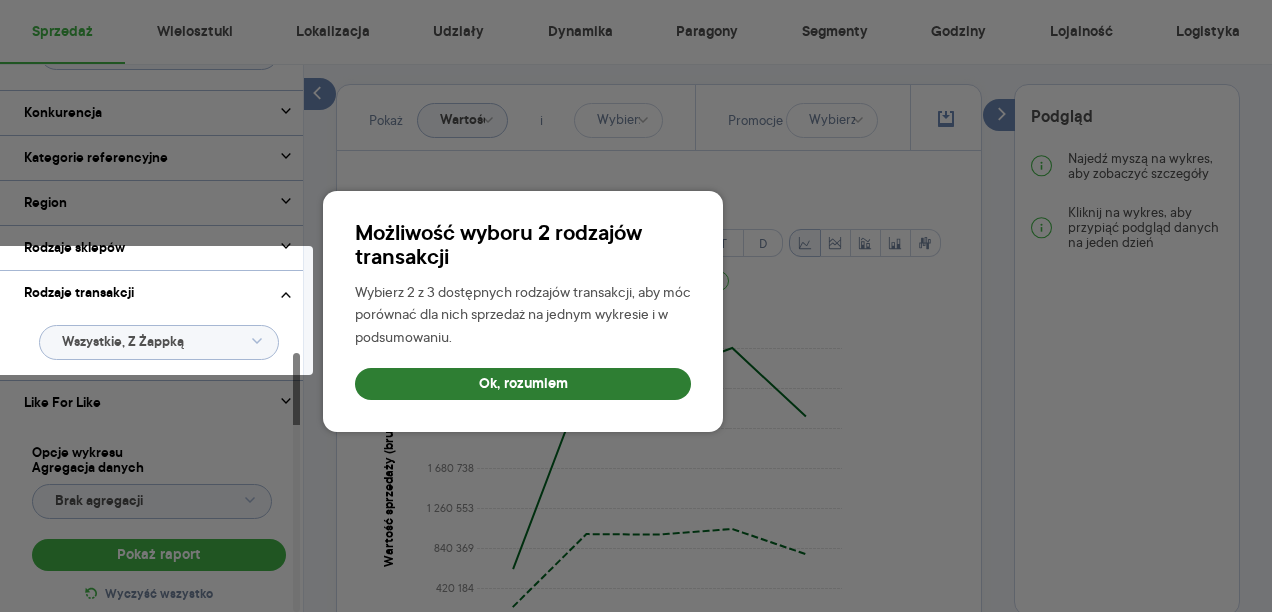 click on "Ok, rozumiem" at bounding box center (523, 384) 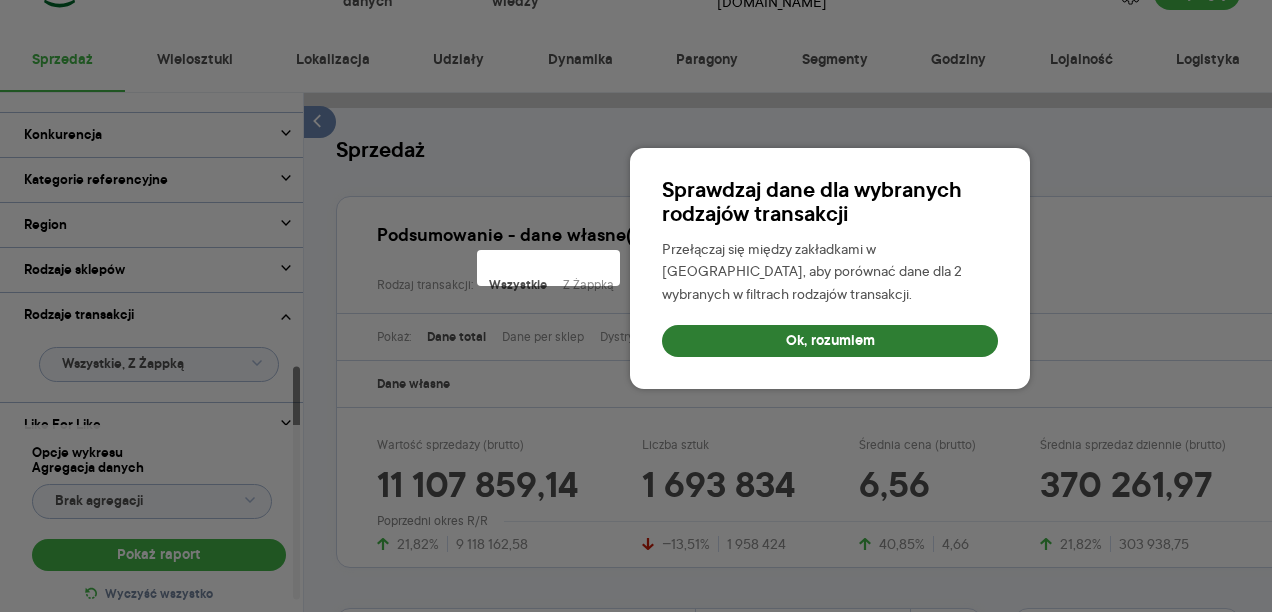 click on "Ok, rozumiem" at bounding box center (830, 341) 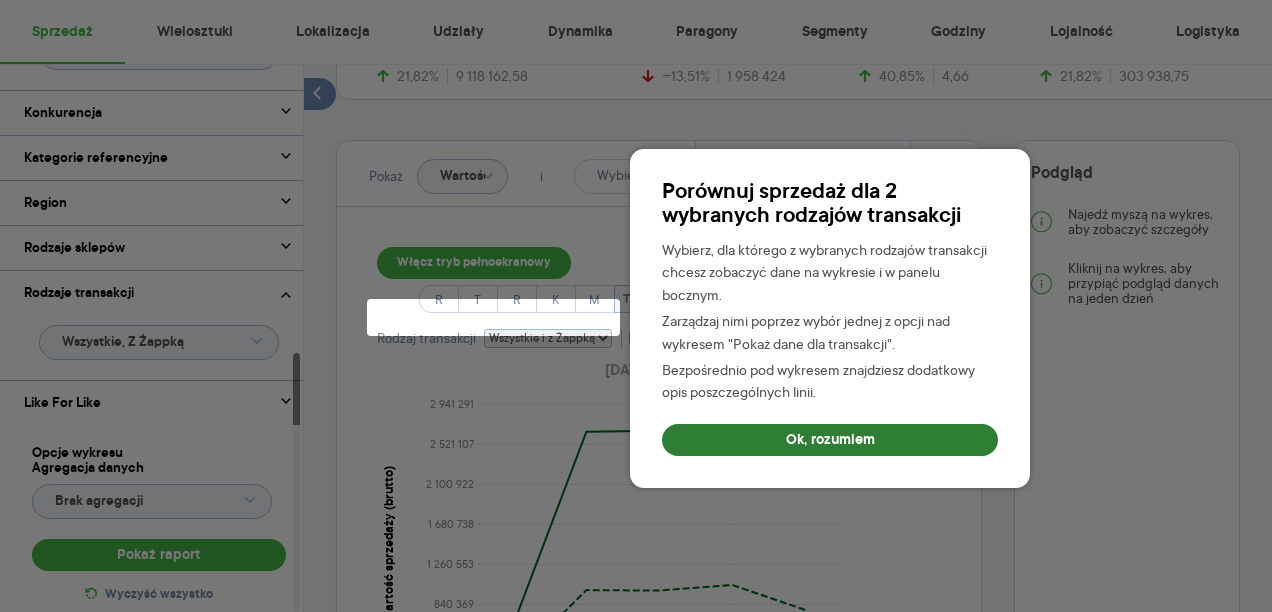 click on "Ok, rozumiem" at bounding box center [830, 440] 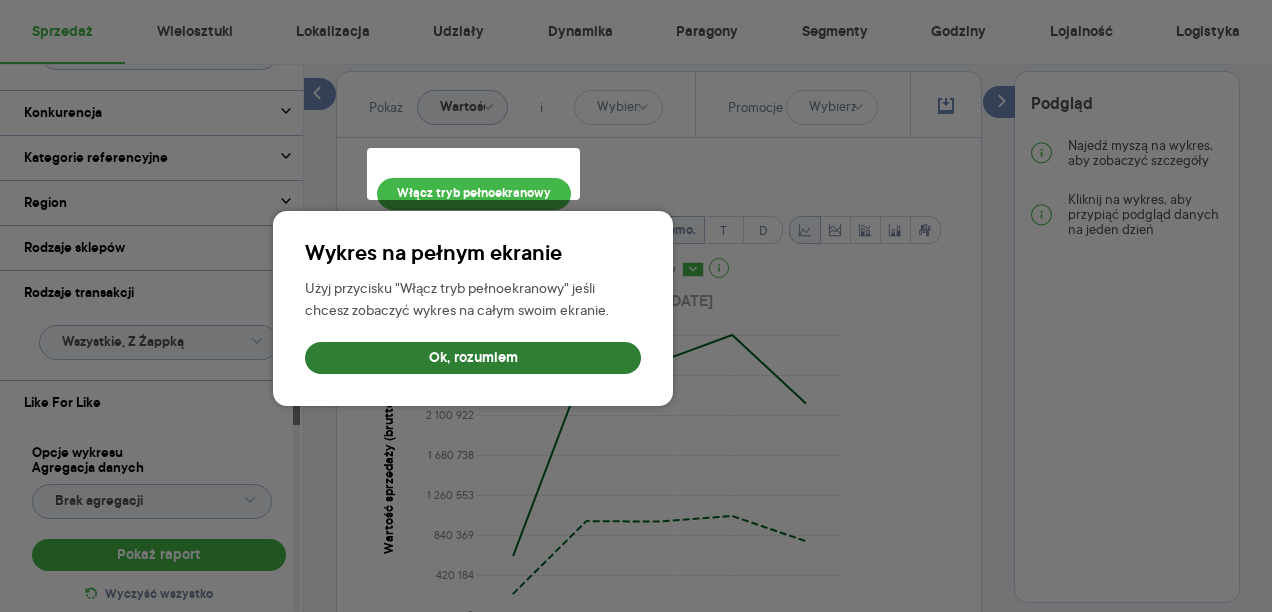 click on "Ok, rozumiem" at bounding box center [473, 358] 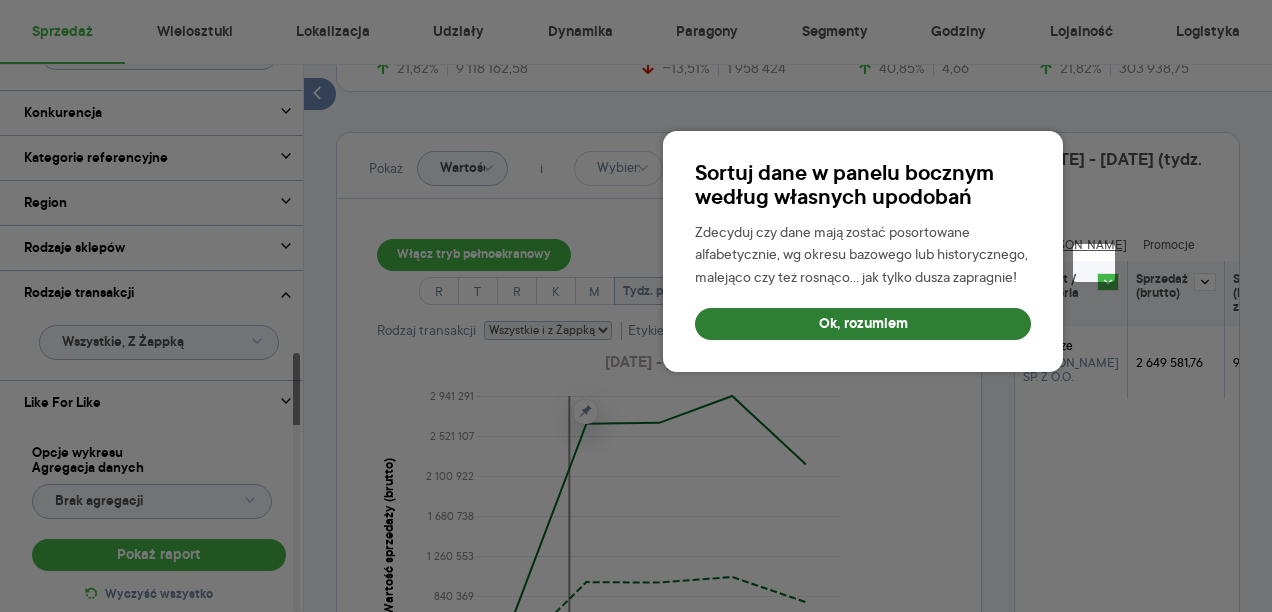 click on "Ok, rozumiem" at bounding box center [863, 324] 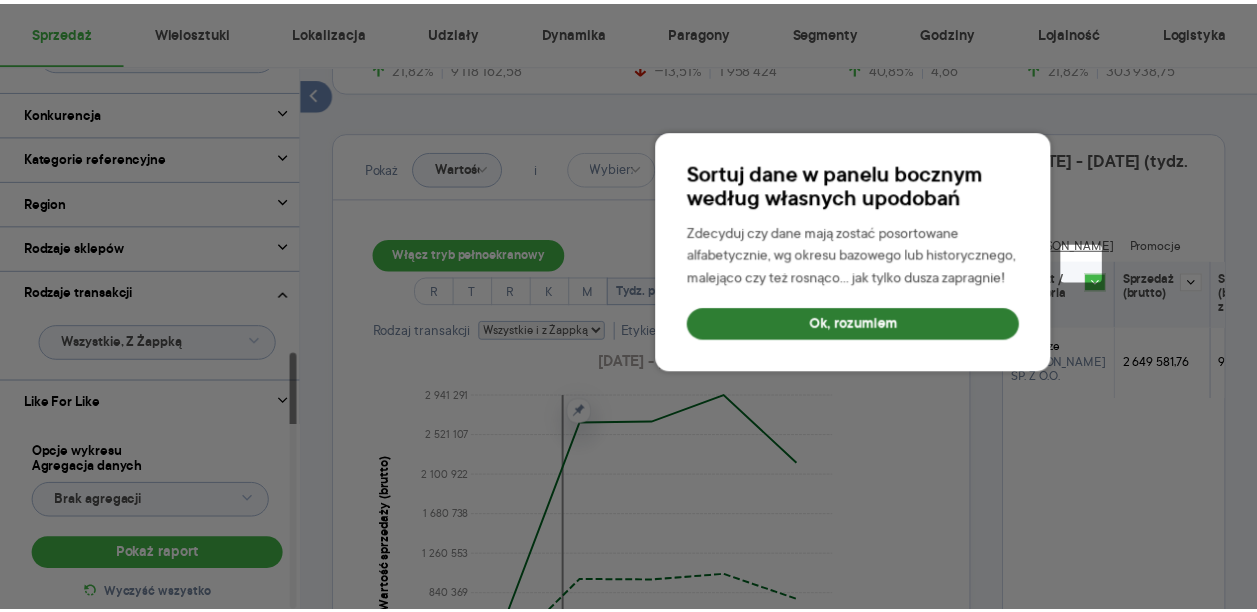 scroll, scrollTop: 444, scrollLeft: 0, axis: vertical 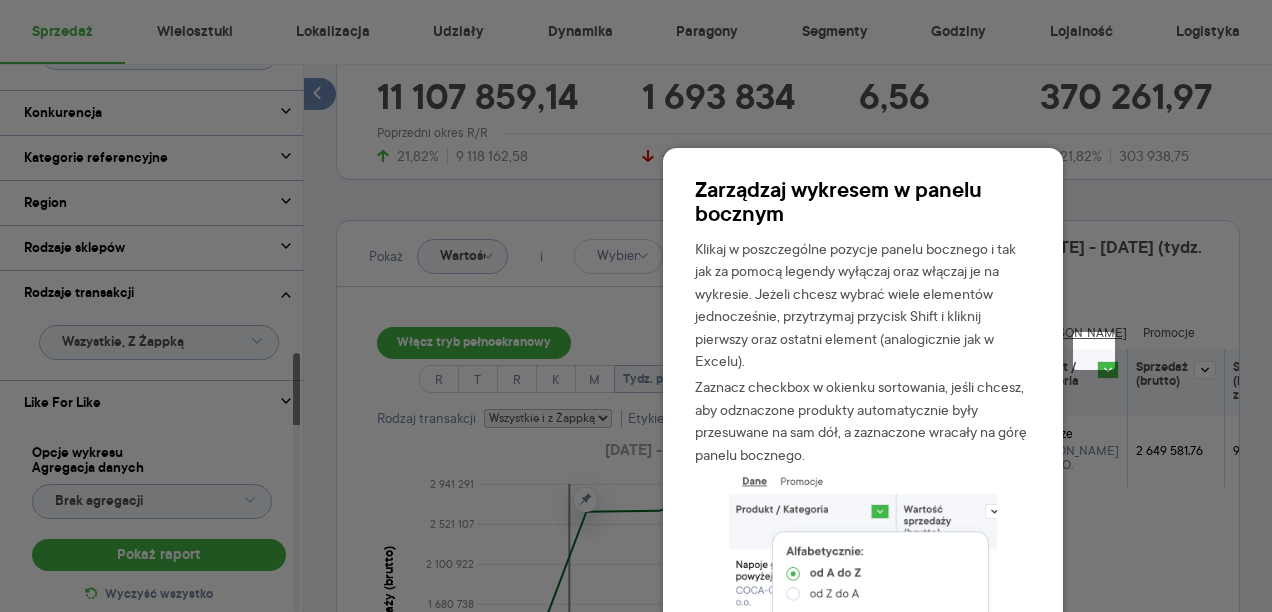 click at bounding box center (1094, 351) 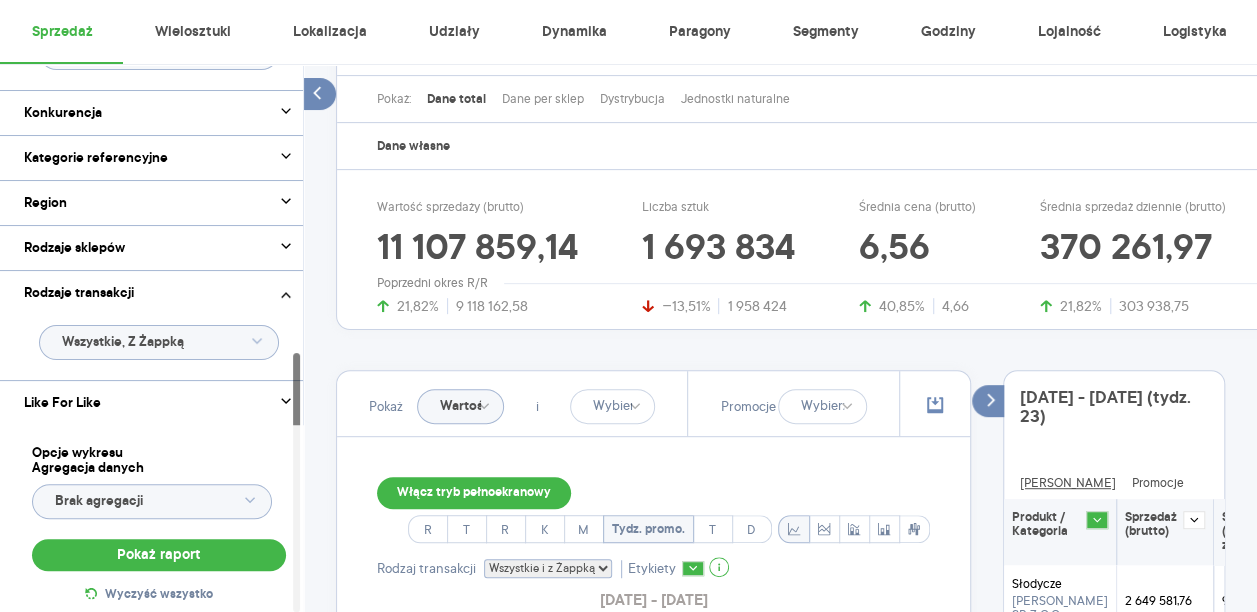 scroll, scrollTop: 144, scrollLeft: 0, axis: vertical 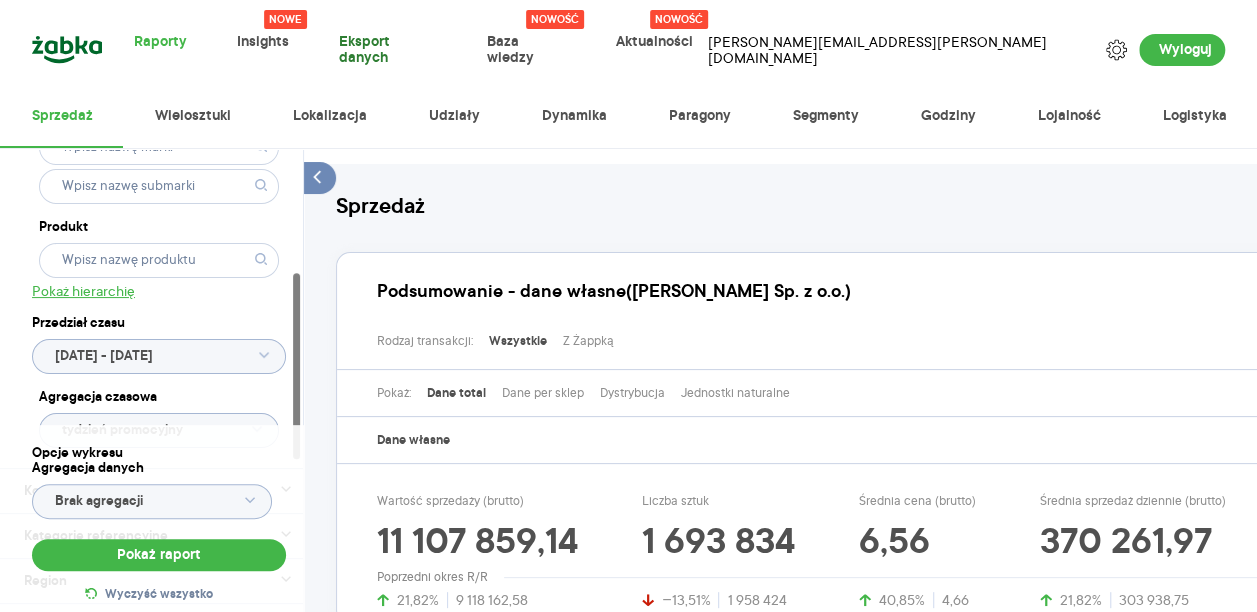click on "Eksport danych" at bounding box center [381, 50] 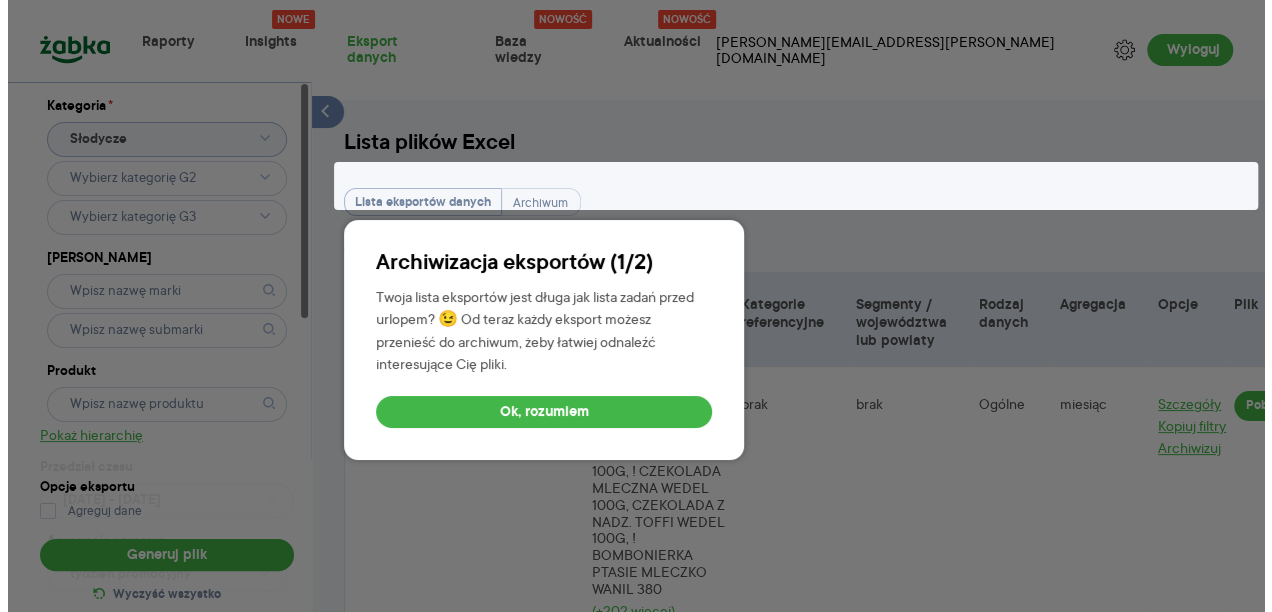 scroll, scrollTop: 14, scrollLeft: 0, axis: vertical 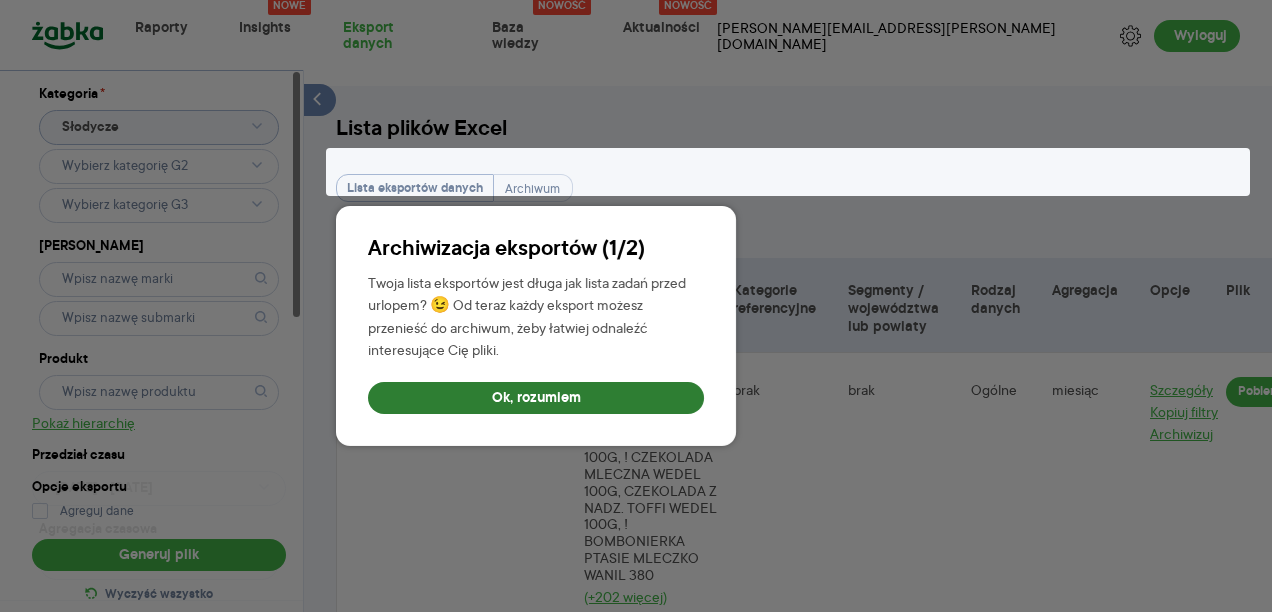 click on "Ok, rozumiem" at bounding box center [536, 398] 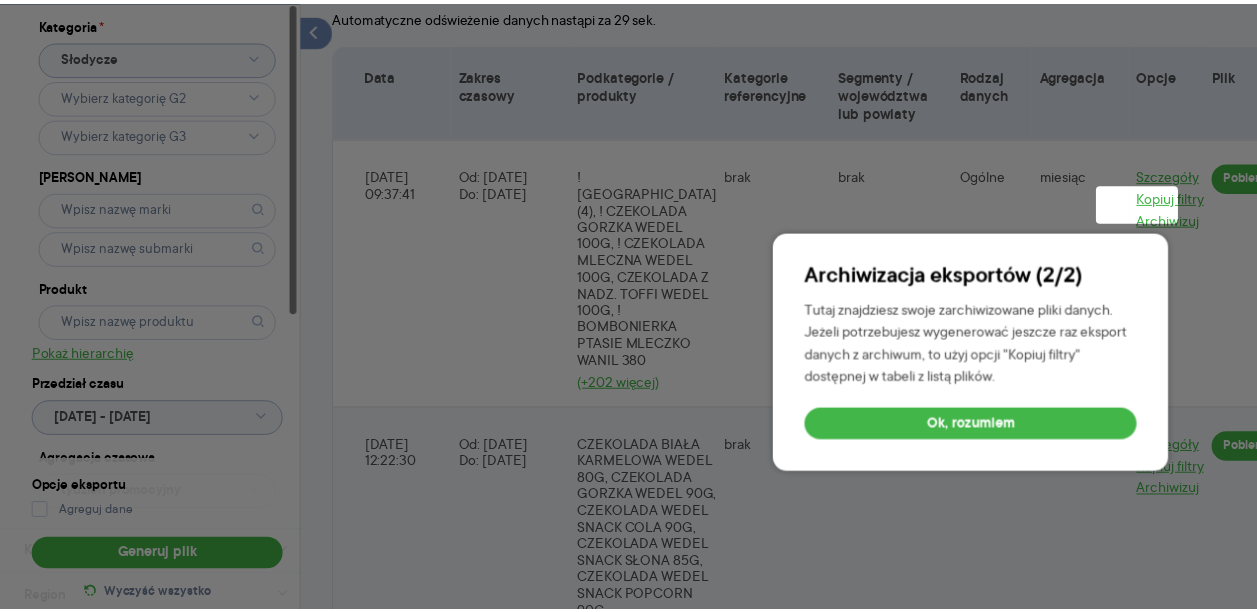 scroll, scrollTop: 265, scrollLeft: 0, axis: vertical 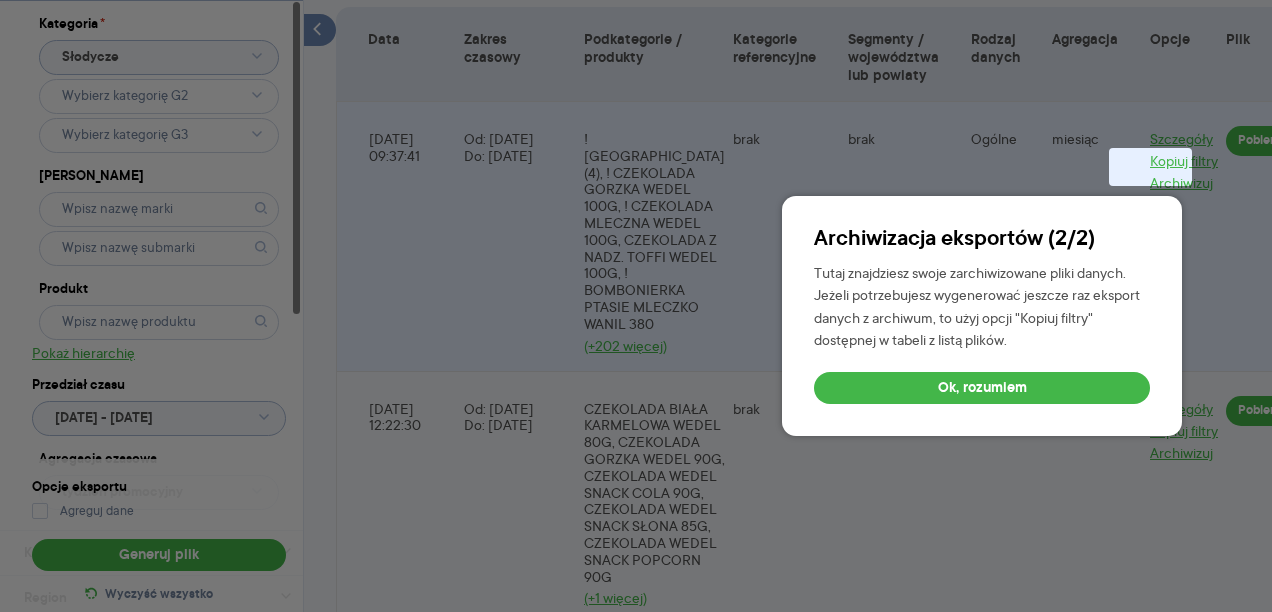 drag, startPoint x: 900, startPoint y: 385, endPoint x: 926, endPoint y: 378, distance: 26.925823 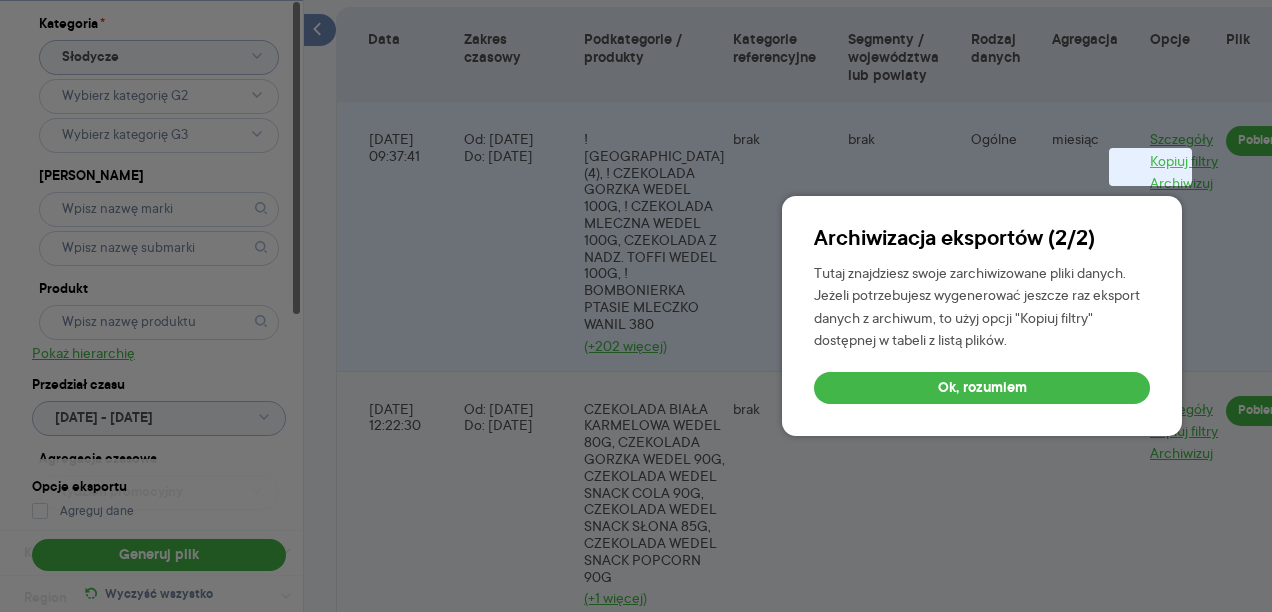 click on "Ok, rozumiem" at bounding box center [982, 388] 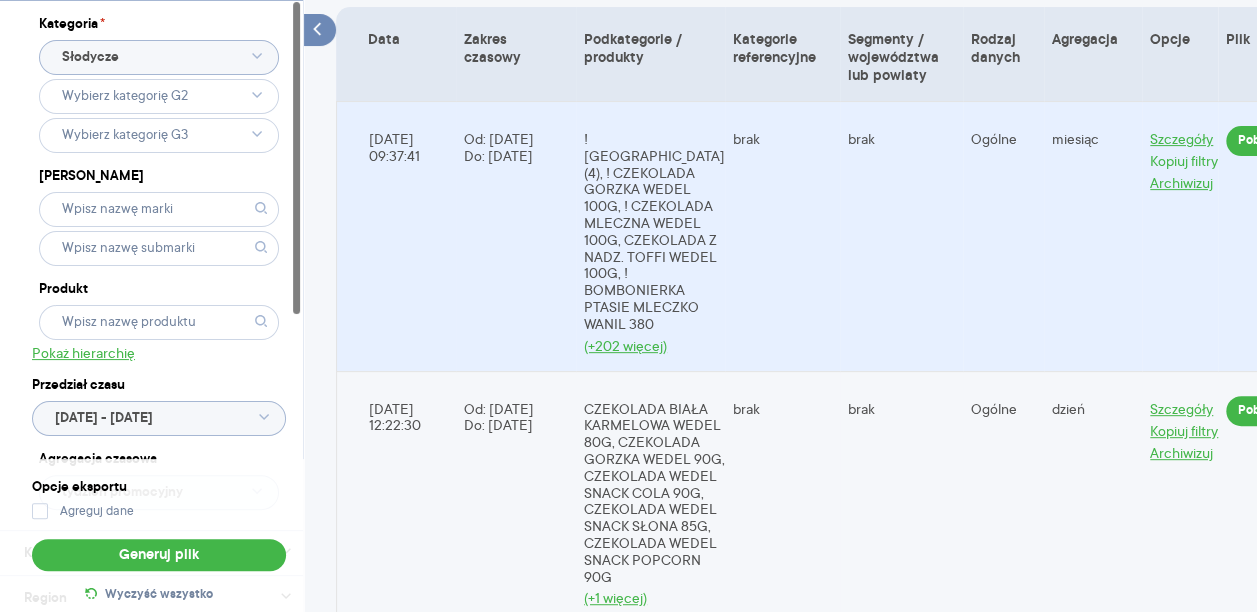 click on "Kopiuj filtry" at bounding box center [1184, 161] 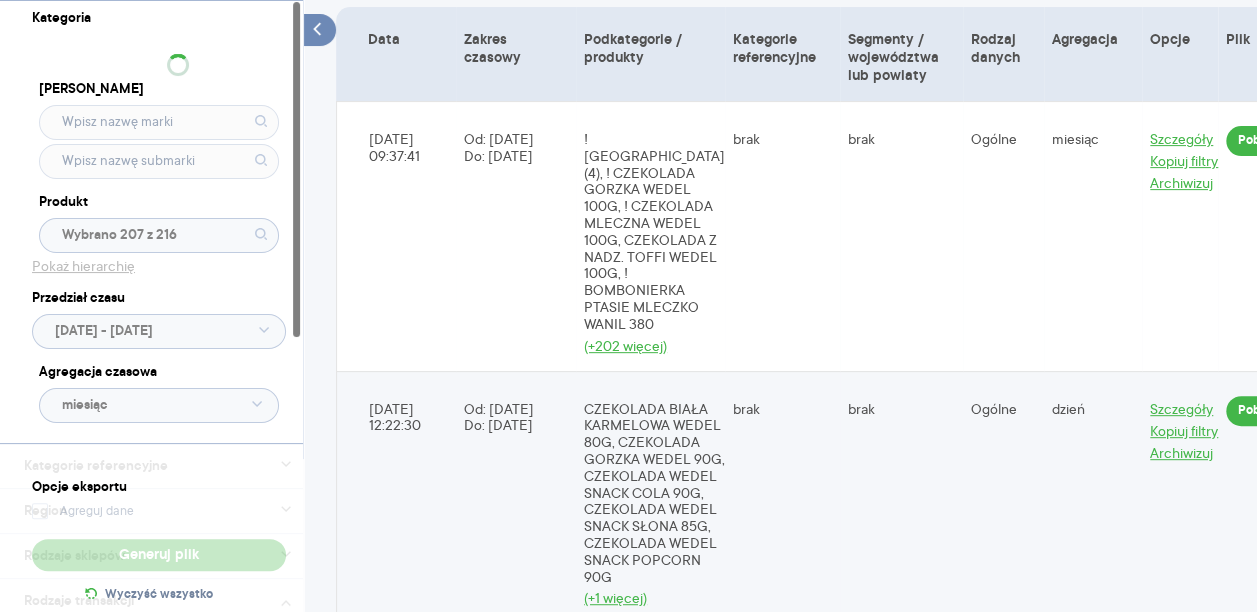 type on "Pobieranie" 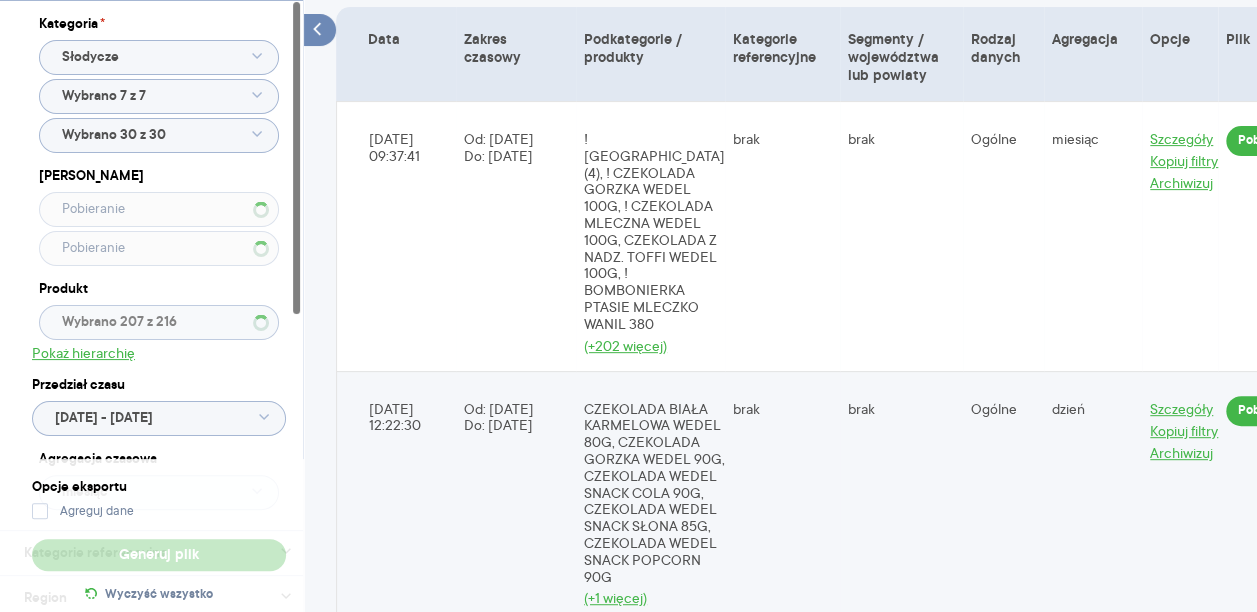 type on "Wybrano 21 z 22" 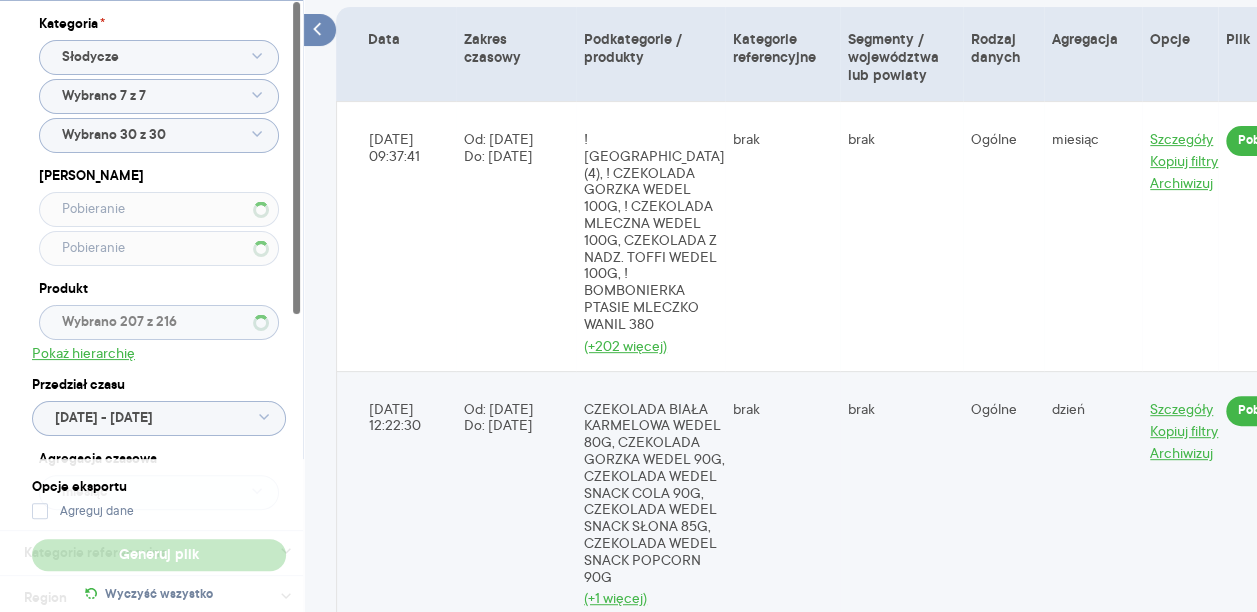 type on "Wybrano 207 z 213" 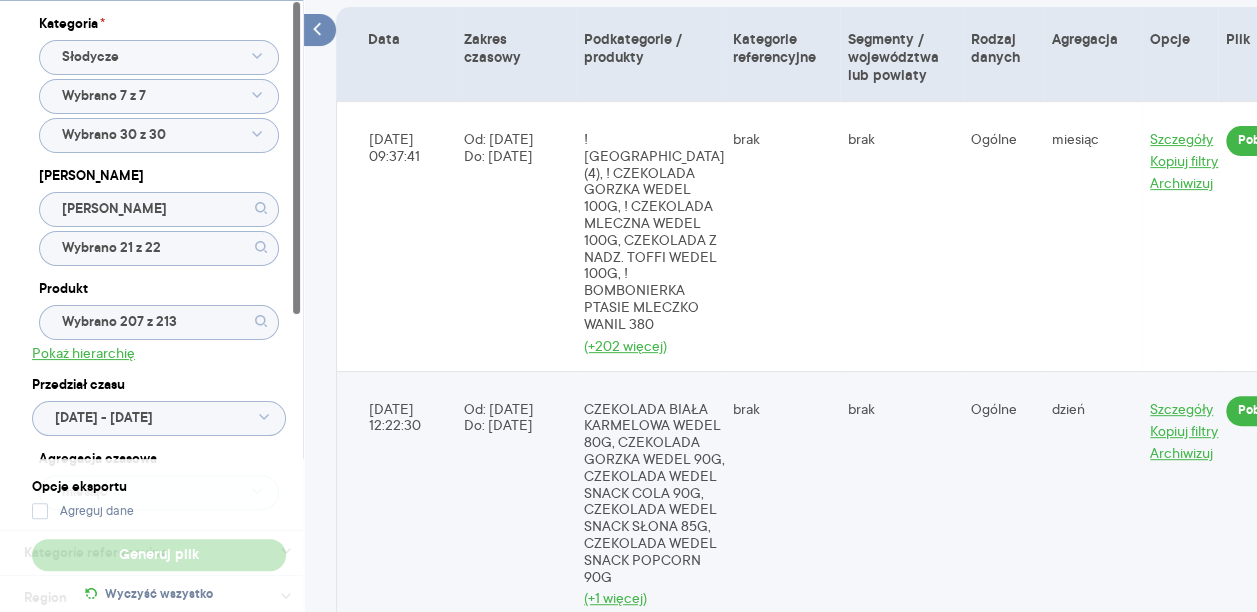 type on "E. WEDEL" 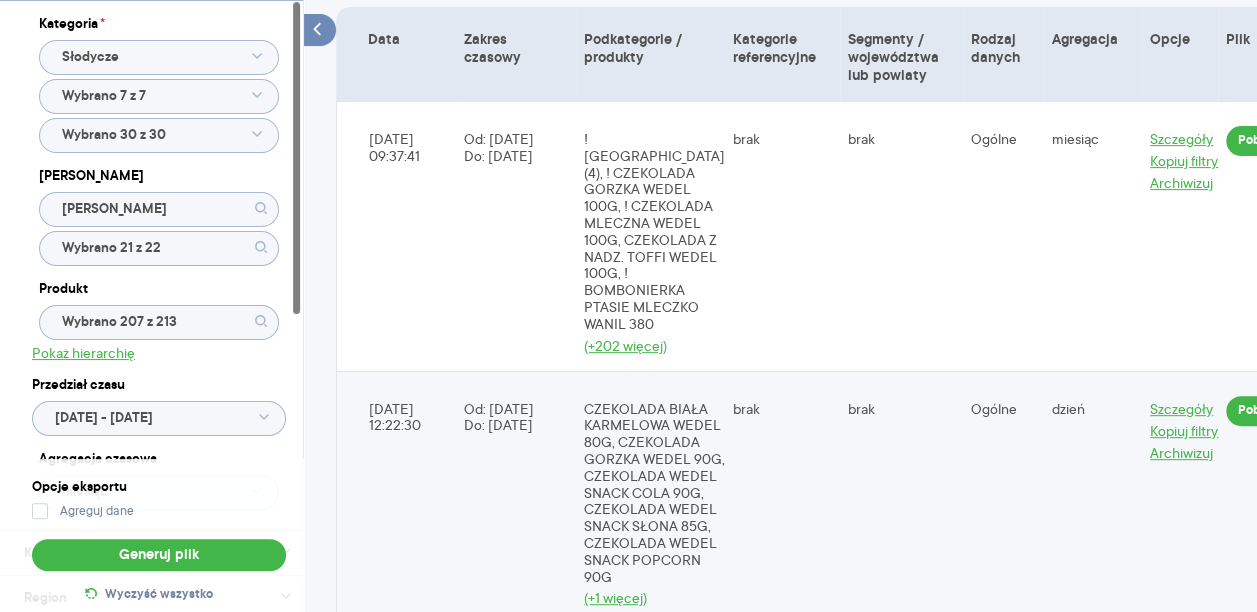 click 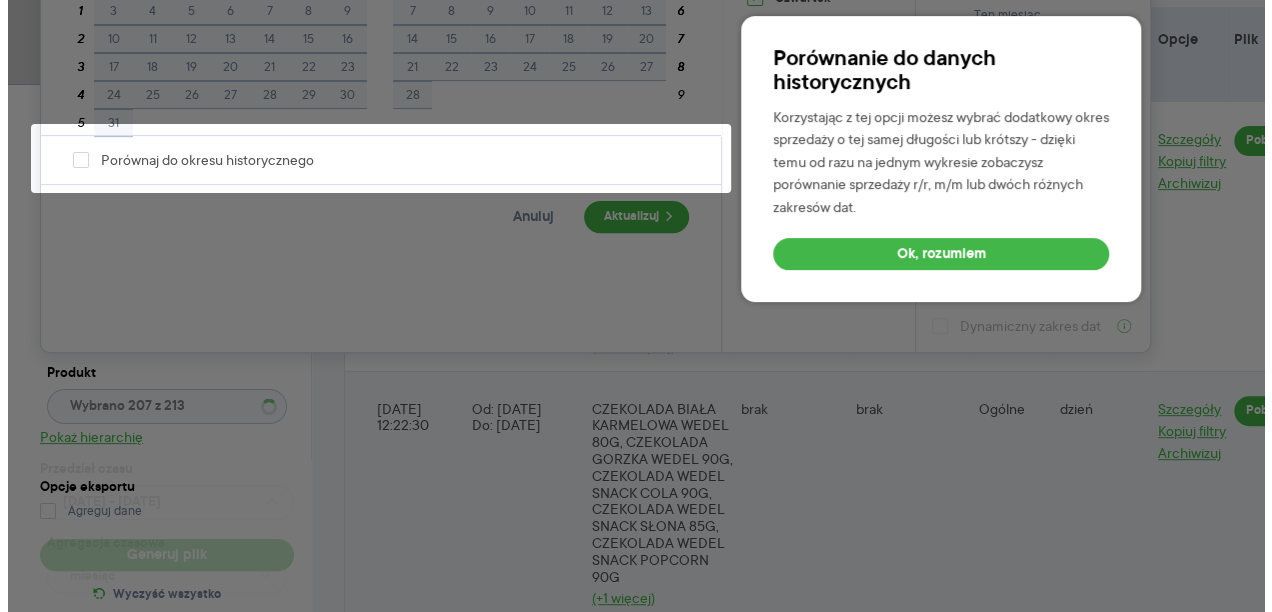 scroll, scrollTop: 0, scrollLeft: 0, axis: both 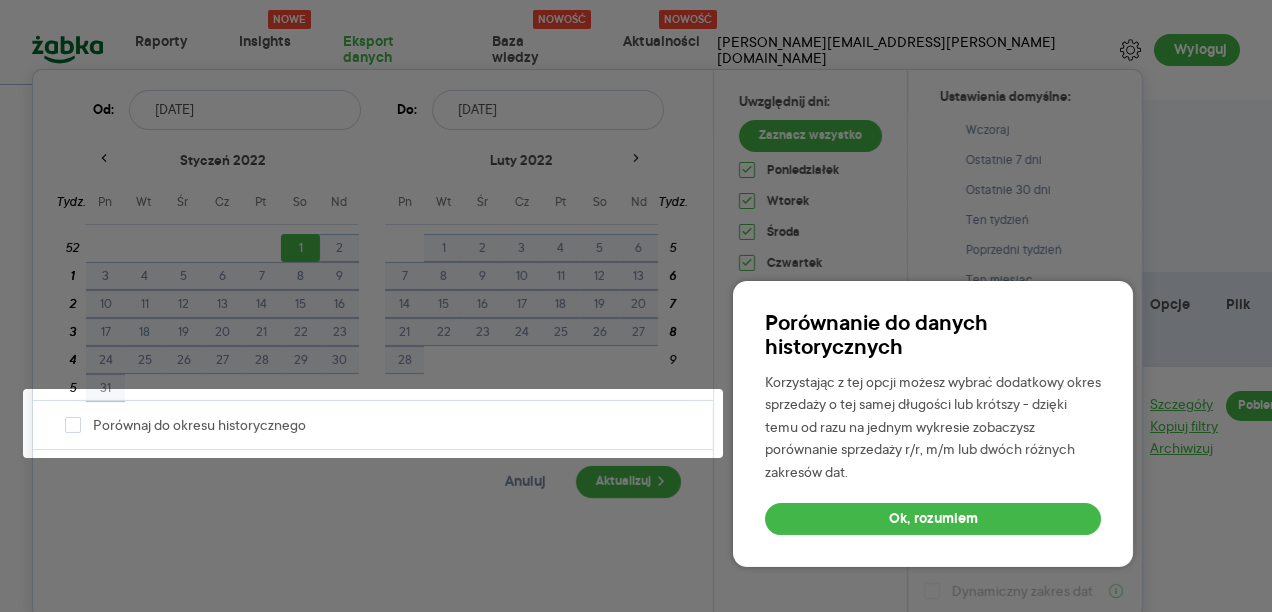 type 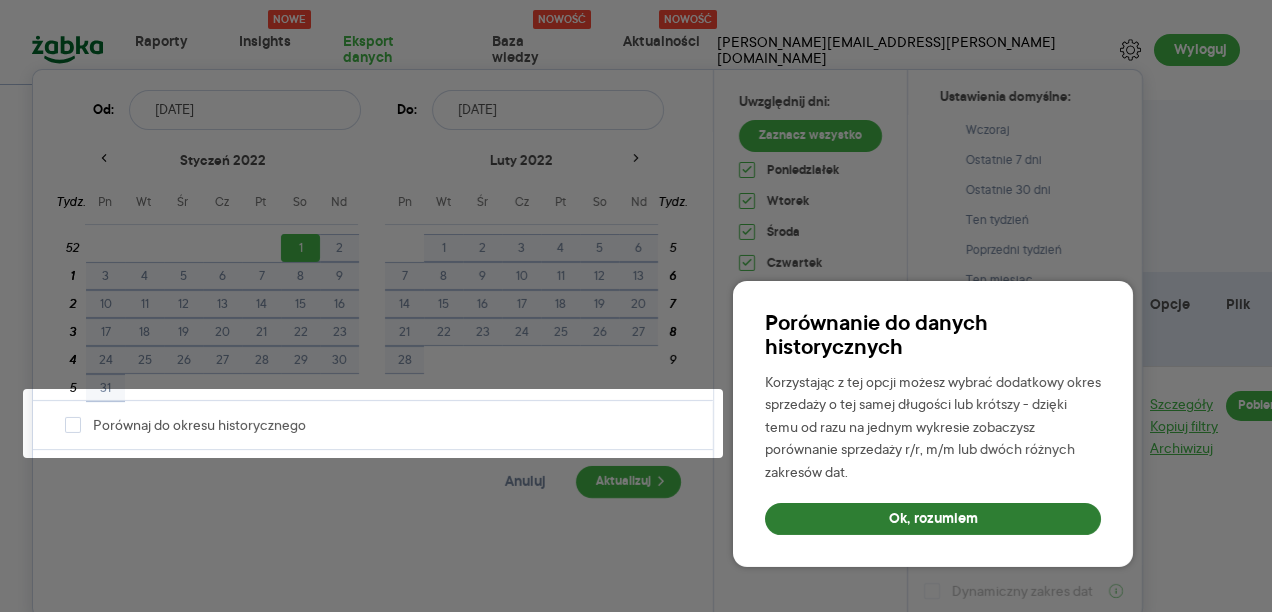 click on "Ok, rozumiem" at bounding box center (933, 519) 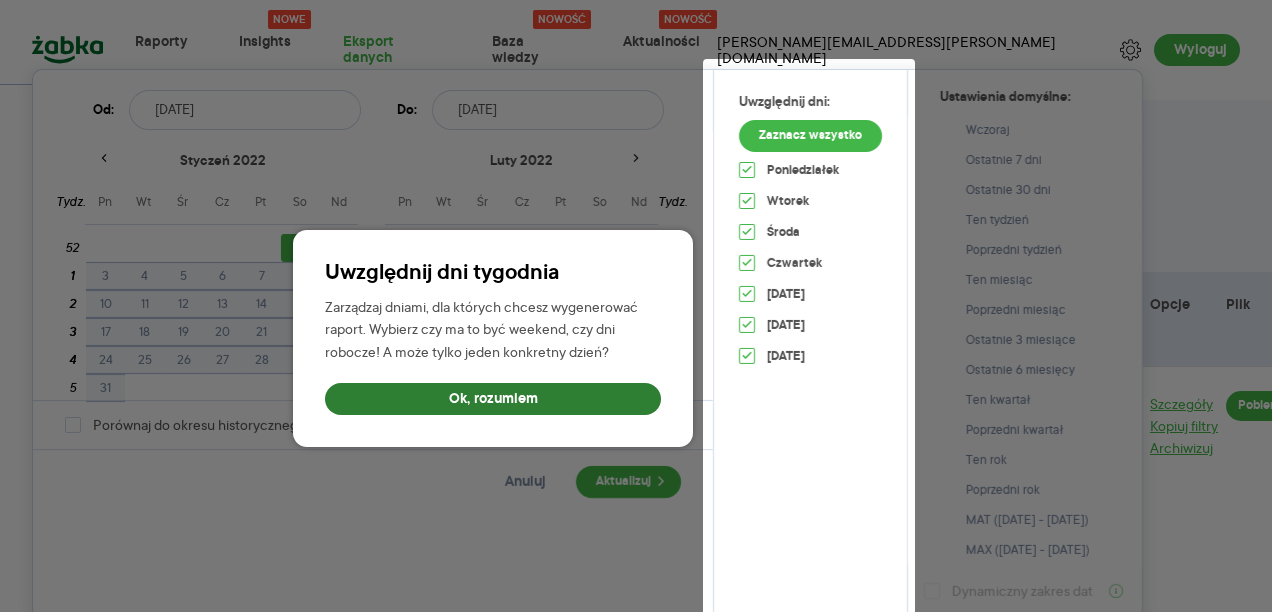 click on "Ok, rozumiem" at bounding box center [493, 399] 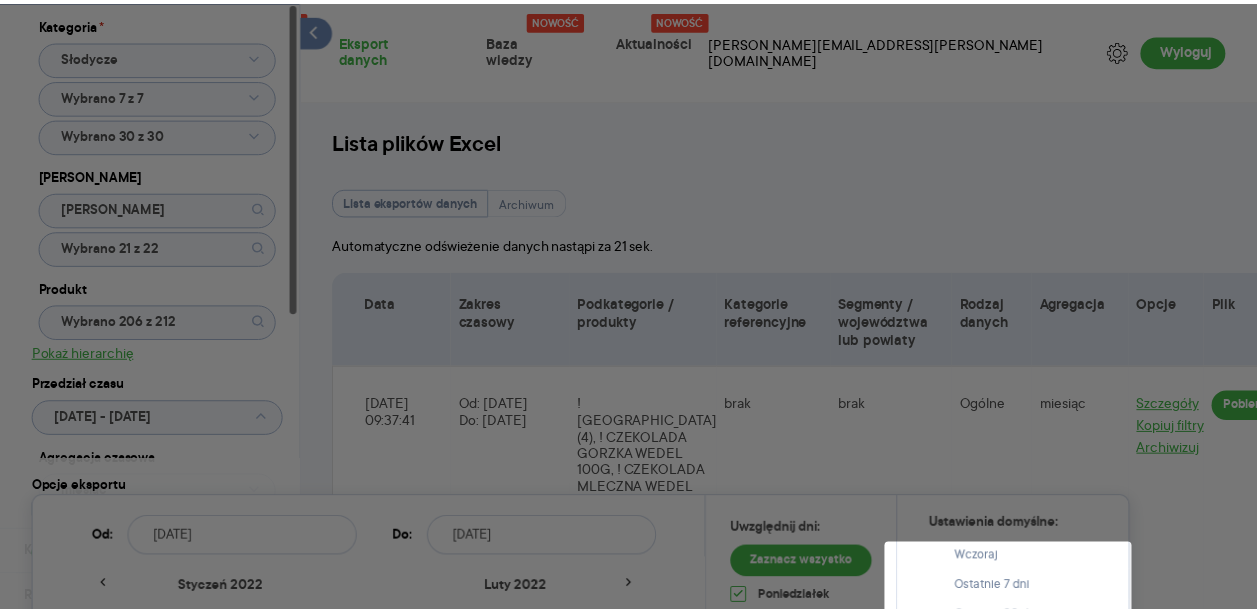scroll, scrollTop: 427, scrollLeft: 0, axis: vertical 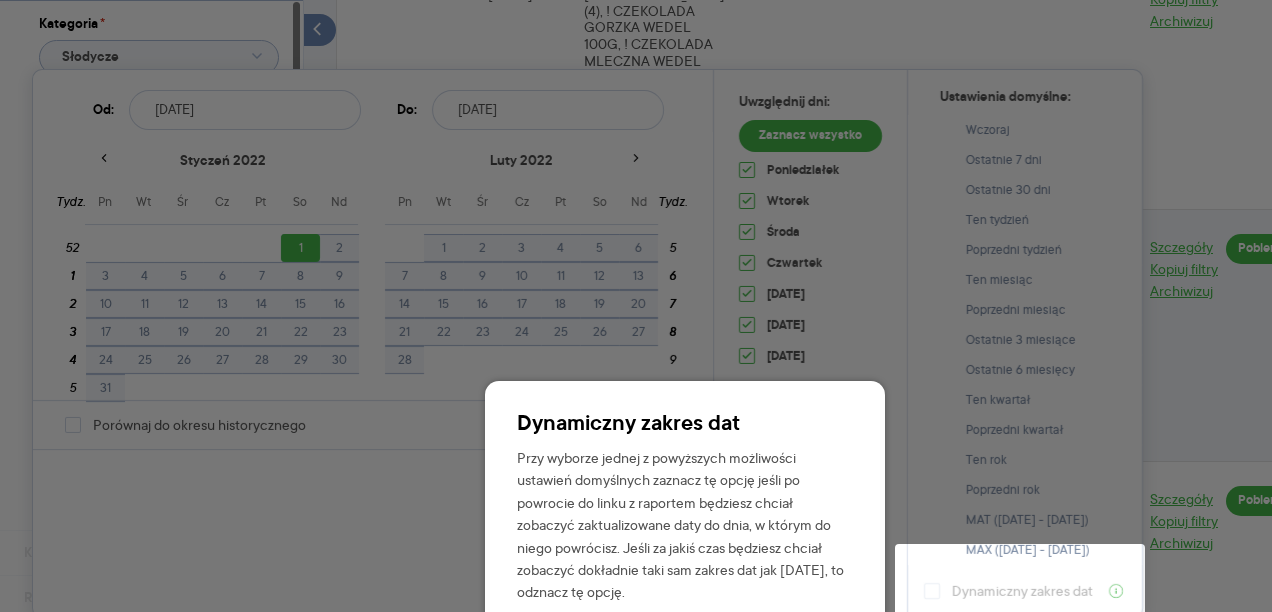 click on "Przy wyborze jednej z powyższych możliwości ustawień domyślnych zaznacz tę opcję jeśli po powrocie do linku z raportem będziesz chciał zobaczyć zaktualizowane daty do dnia, w którym do niego powrócisz. Jeśli za jakiś czas będziesz chciał zobaczyć dokładnie taki sam zakres dat jak dziś, to odznacz tę opcję." at bounding box center (685, 525) 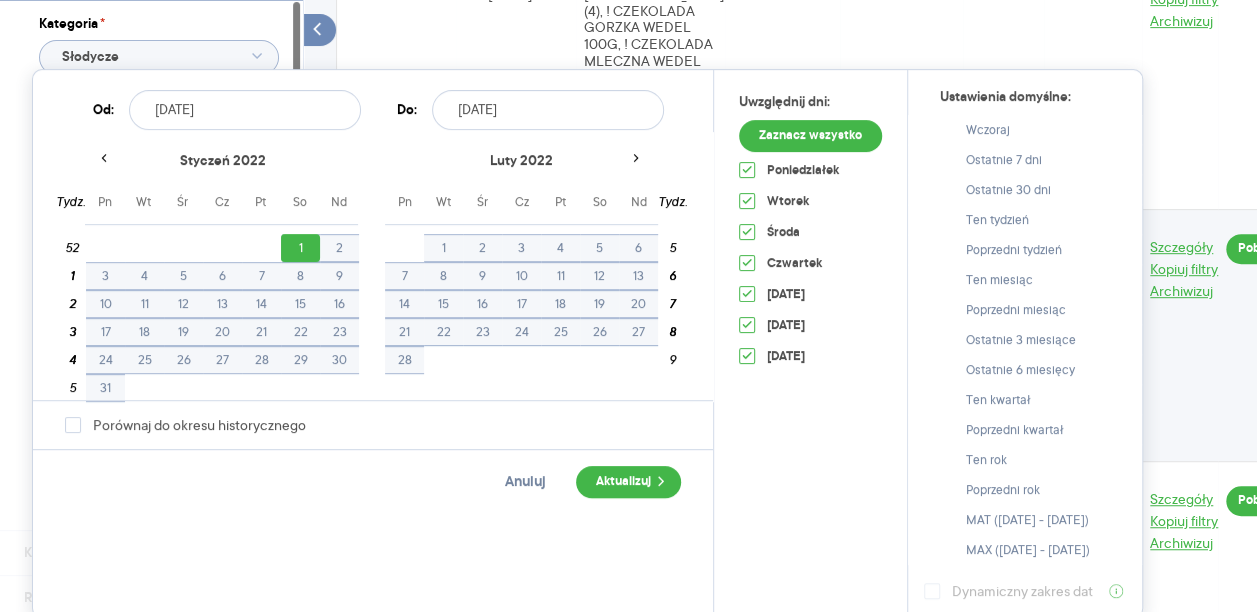 click on "2022.01.01" at bounding box center (245, 110) 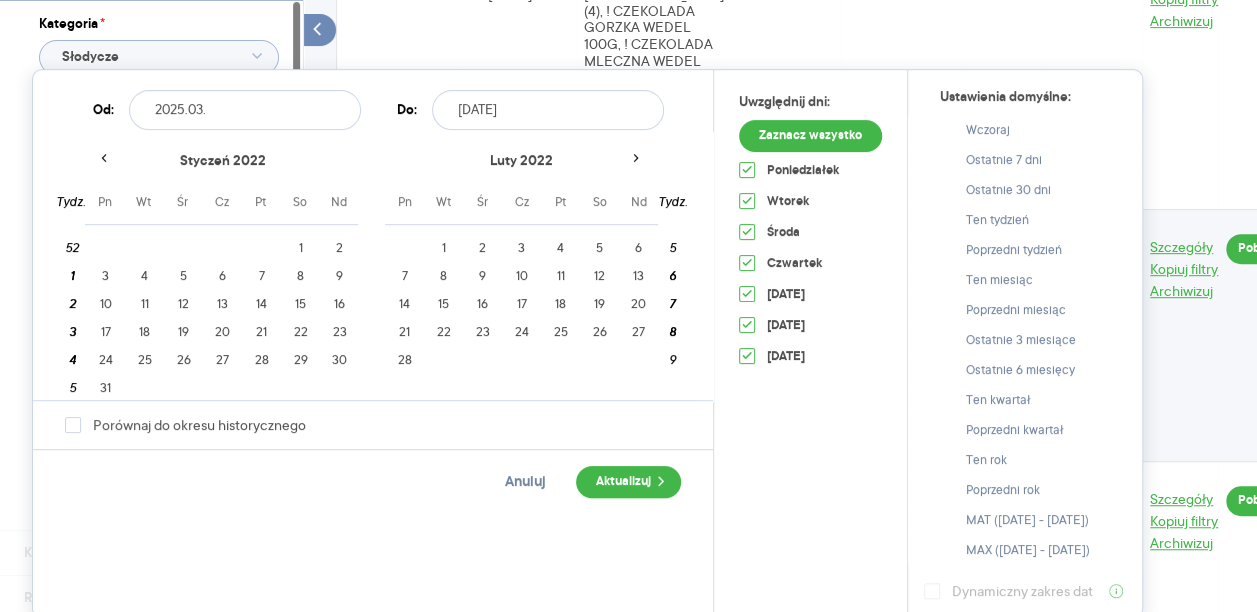 type on "2025.03.0" 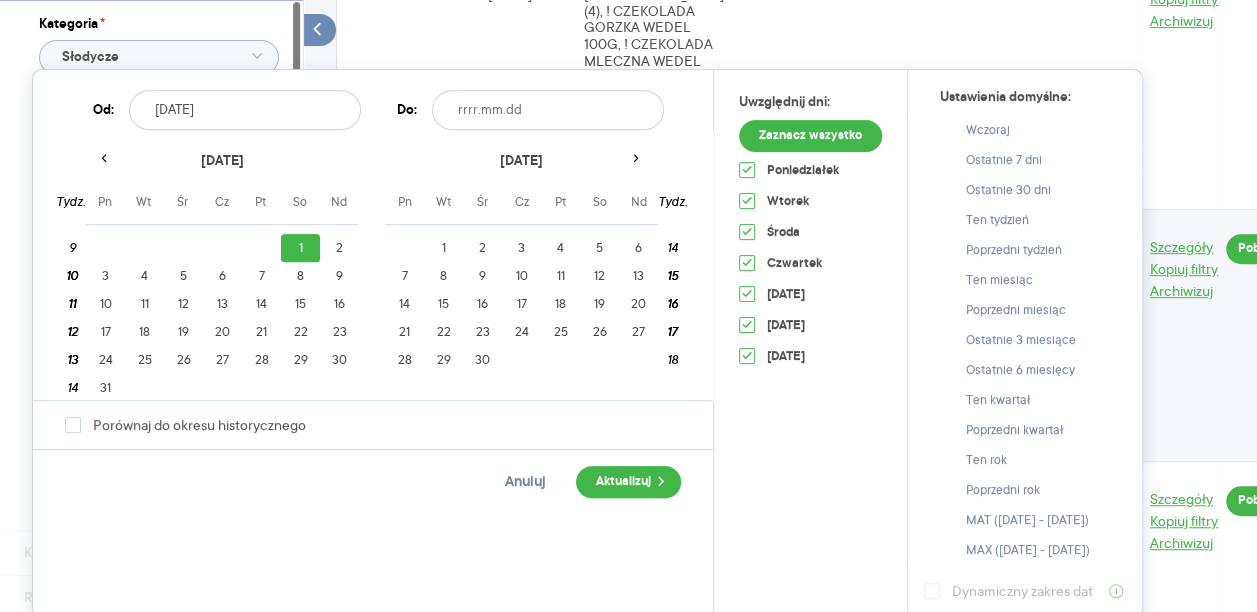 click 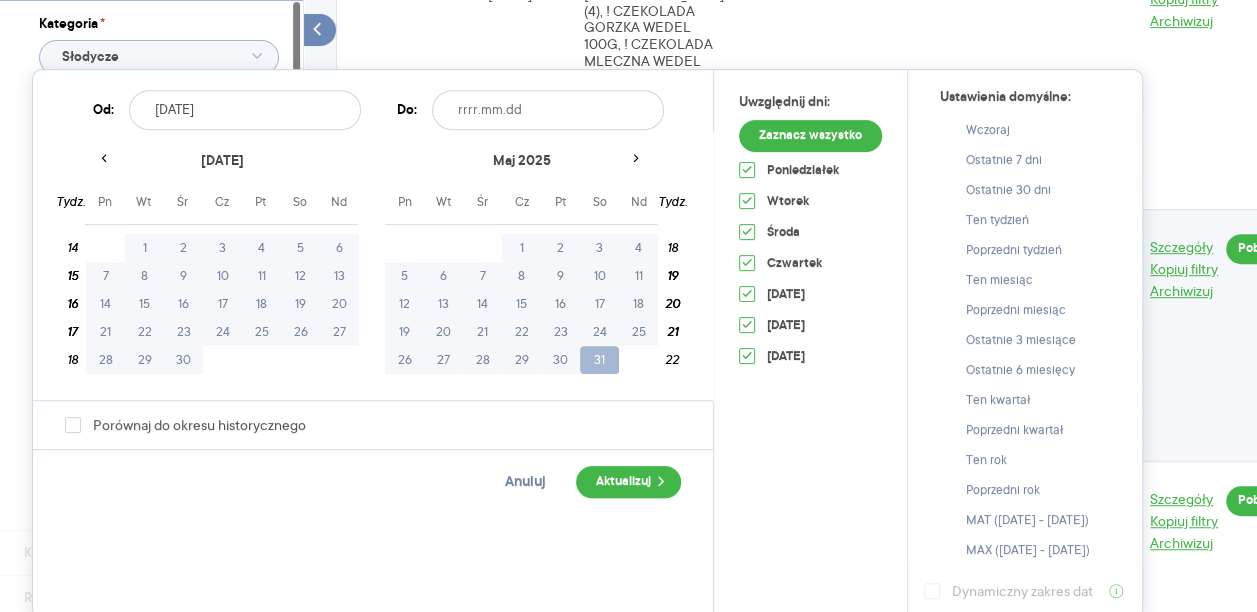 click on "31" at bounding box center [599, 360] 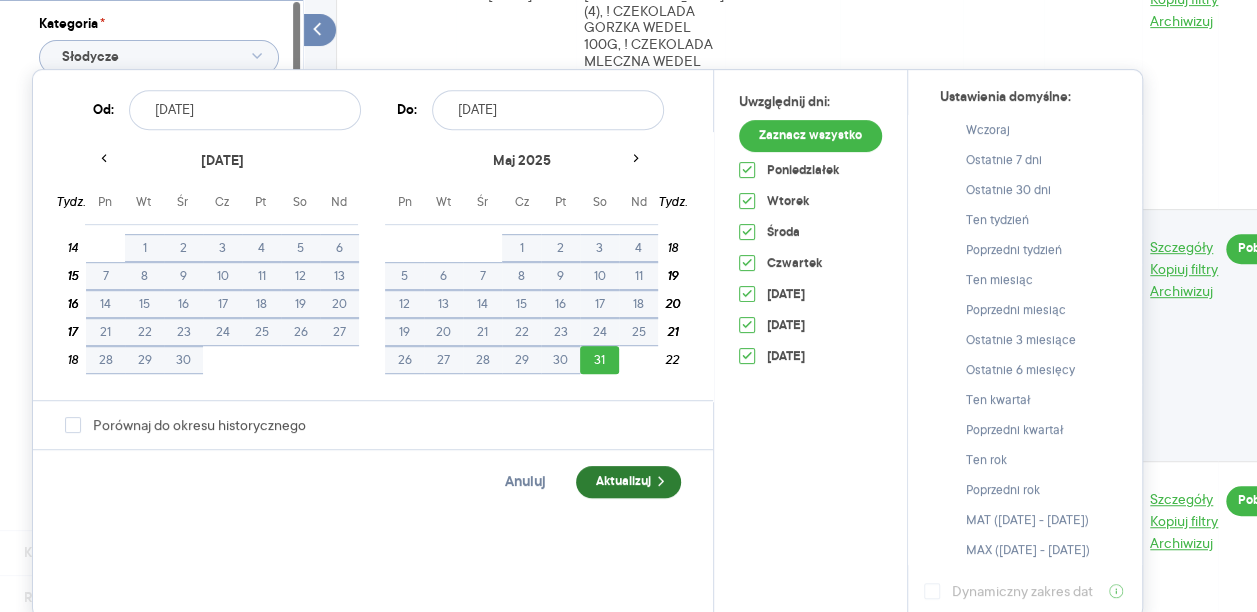 click on "Aktualizuj" at bounding box center (628, 482) 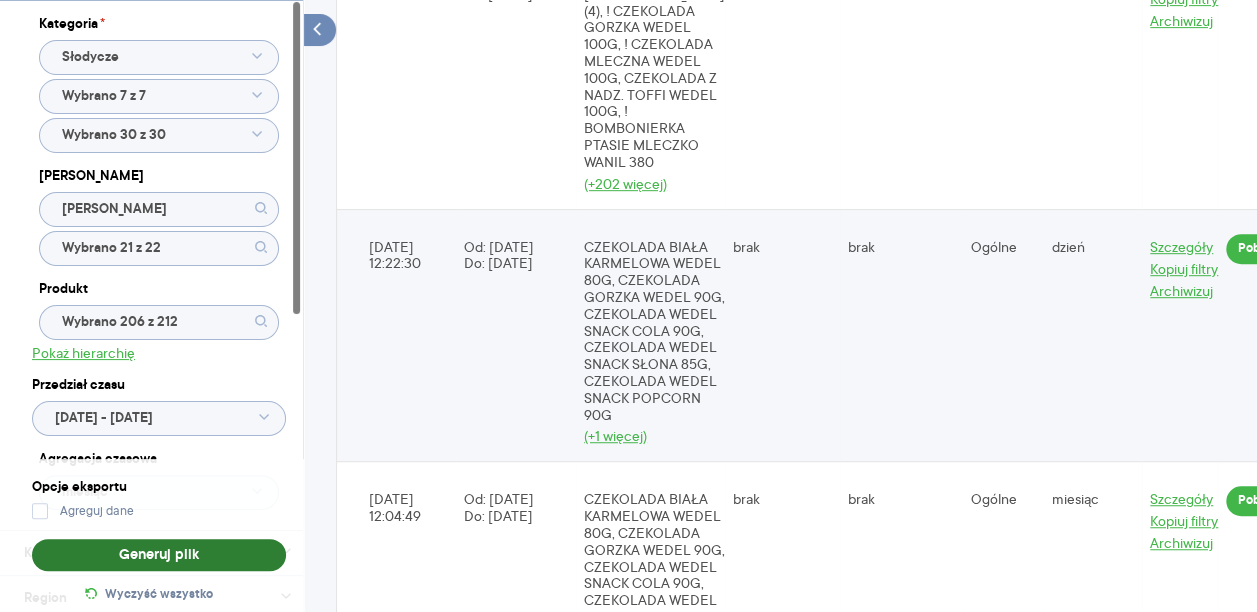 click on "Generuj plik" at bounding box center (159, 555) 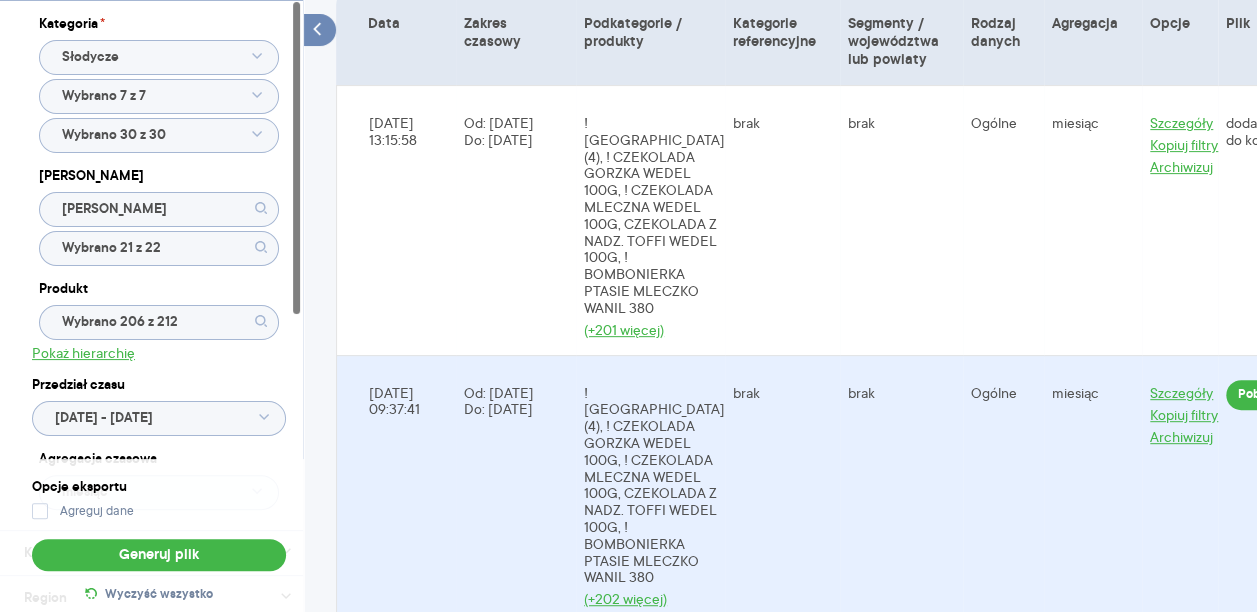 scroll, scrollTop: 300, scrollLeft: 0, axis: vertical 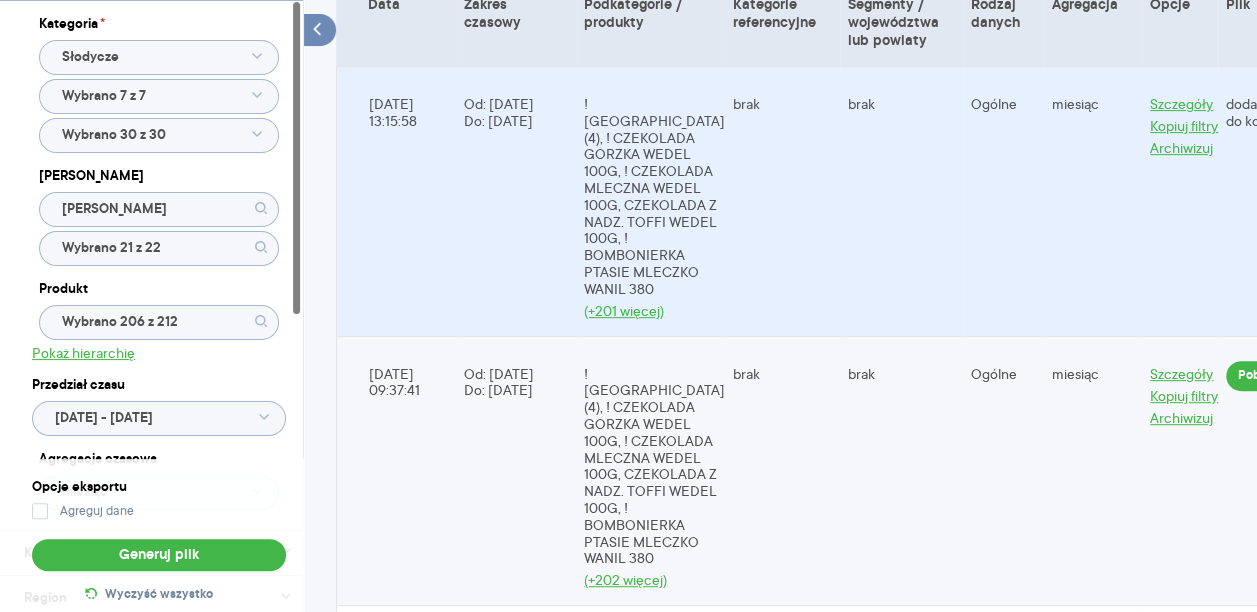 click on "brak" at bounding box center [901, 201] 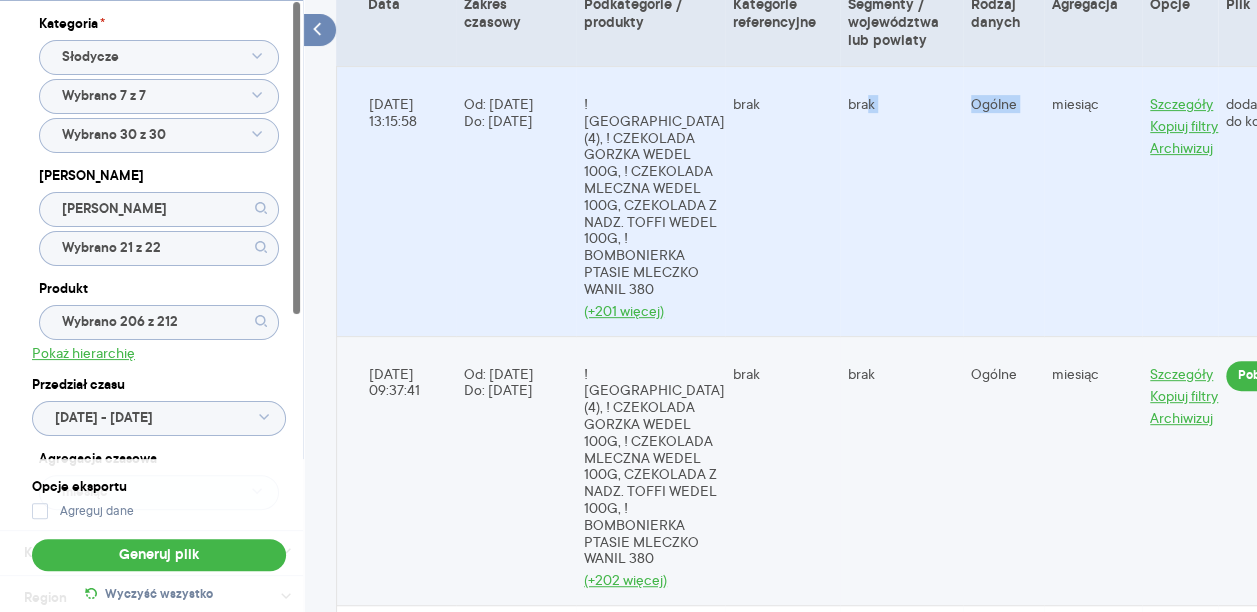drag, startPoint x: 838, startPoint y: 203, endPoint x: 1020, endPoint y: 230, distance: 183.99185 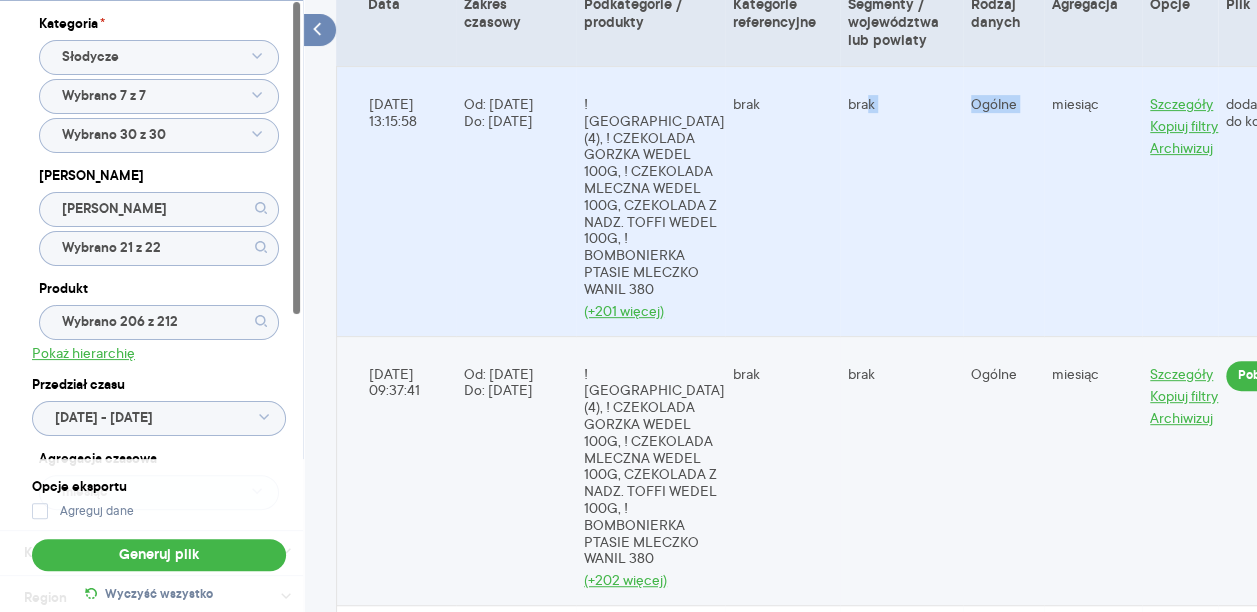 click on "2025-07-02
13:15:58 Od: 2025-03-01
Do: 2025-05-31 ! BATON WW (4), ! CZEKOLADA GORZKA WEDEL 100G, ! CZEKOLADA MLECZNA WEDEL 100G, CZEKOLADA Z NADZ. TOFFI WEDEL 100G, ! BOMBONIERKA PTASIE MLECZKO WANIL 380 (+201 więcej) brak brak Ogólne miesiąc Szczegóły Kopiuj filtry Archiwizuj dodawanie do kolejki" at bounding box center (831, 201) 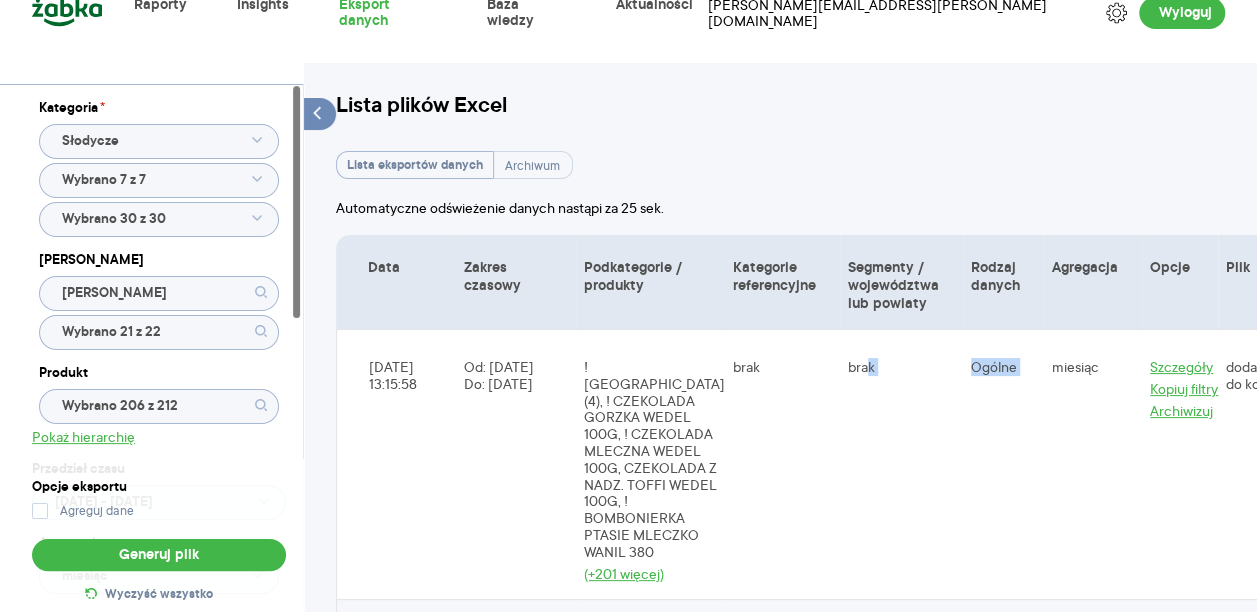 scroll, scrollTop: 0, scrollLeft: 0, axis: both 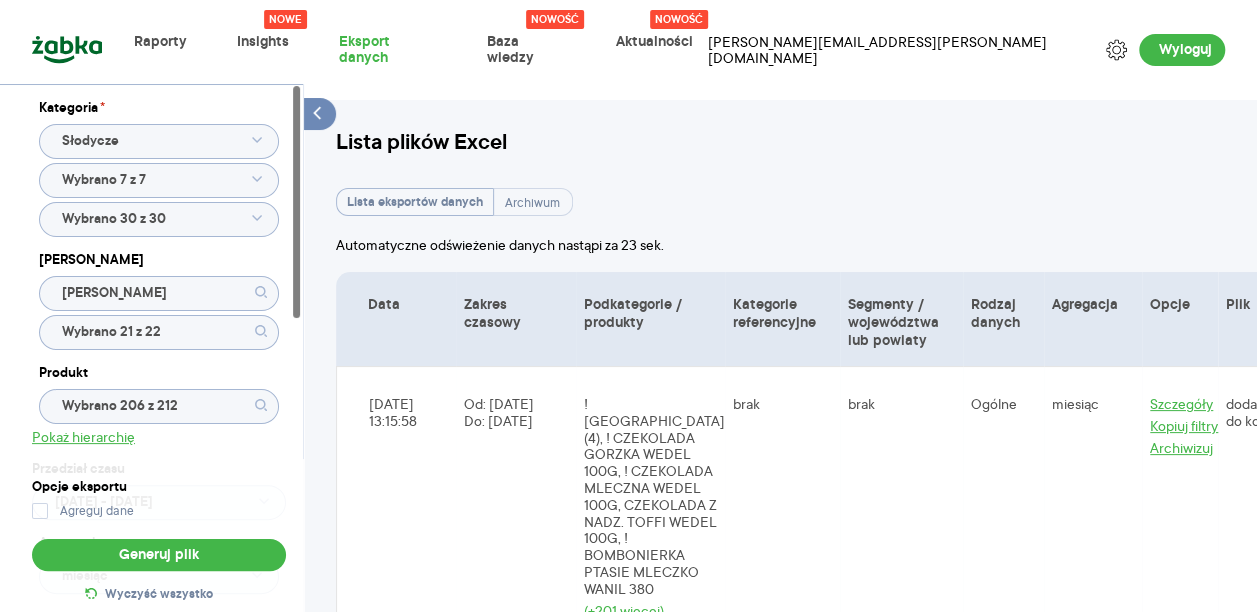 click on "Wybrano 21 z 22" 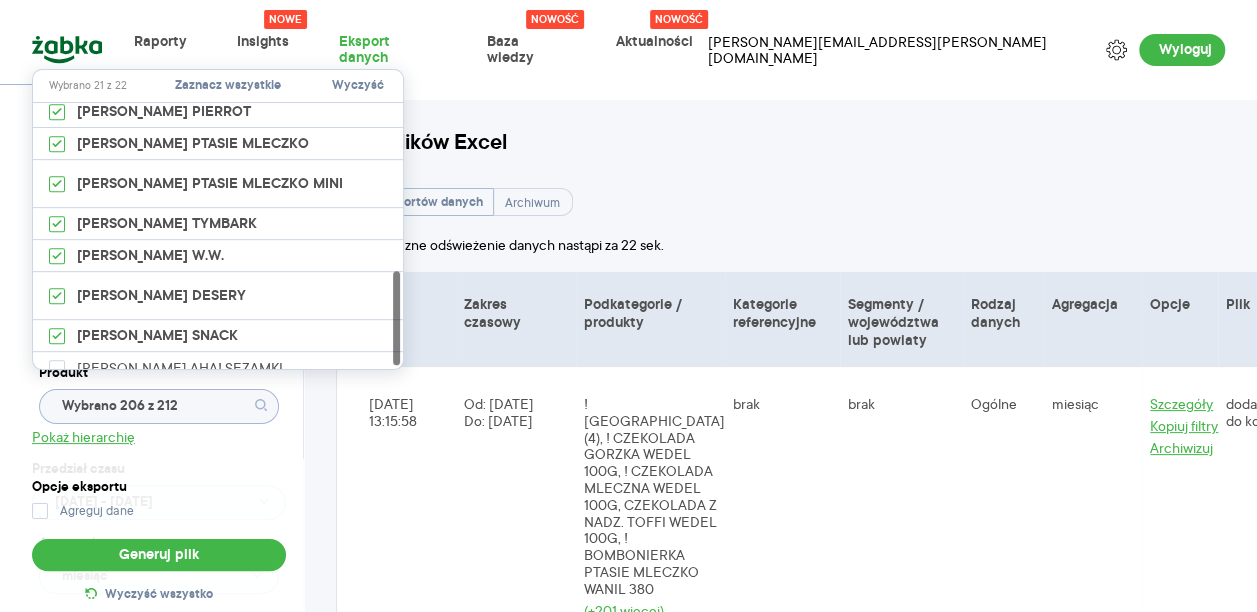 scroll, scrollTop: 486, scrollLeft: 0, axis: vertical 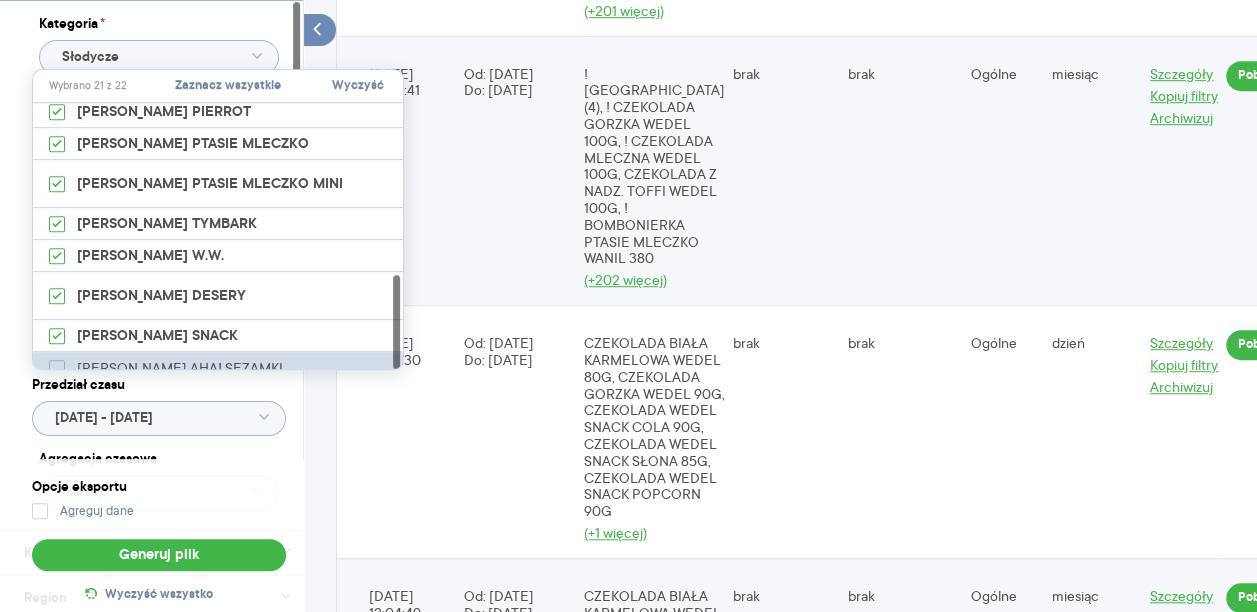 click 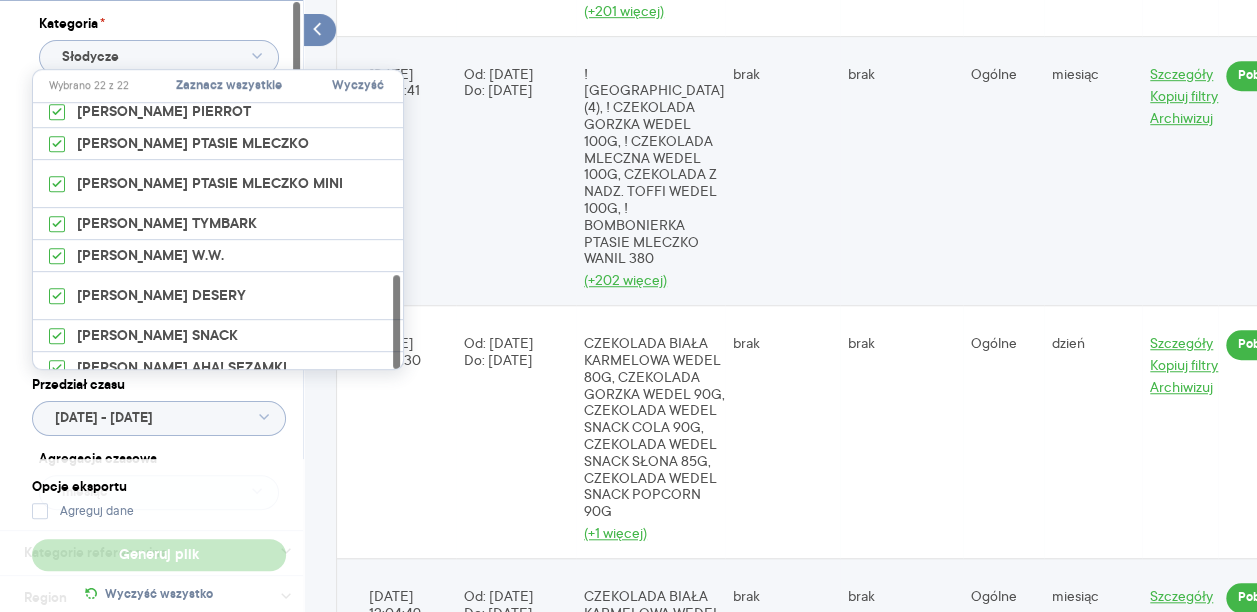 type on "Wybrano 206 z 213" 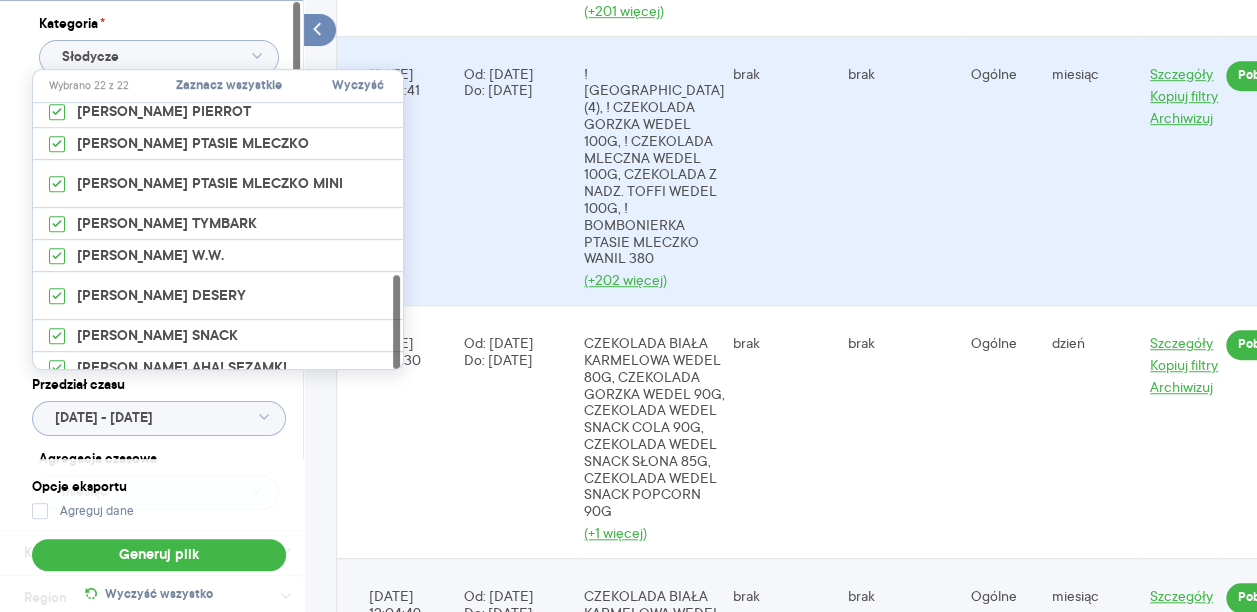 click on "Od: 2022-01-01
Do: 2025-02-28" at bounding box center (516, 171) 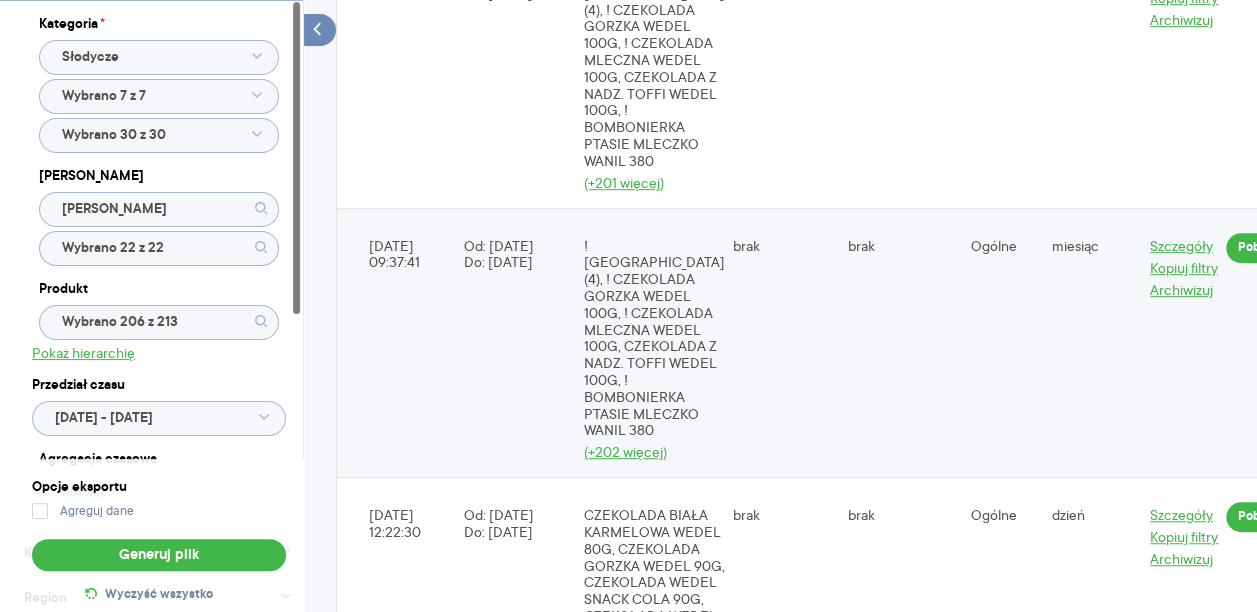 scroll, scrollTop: 400, scrollLeft: 0, axis: vertical 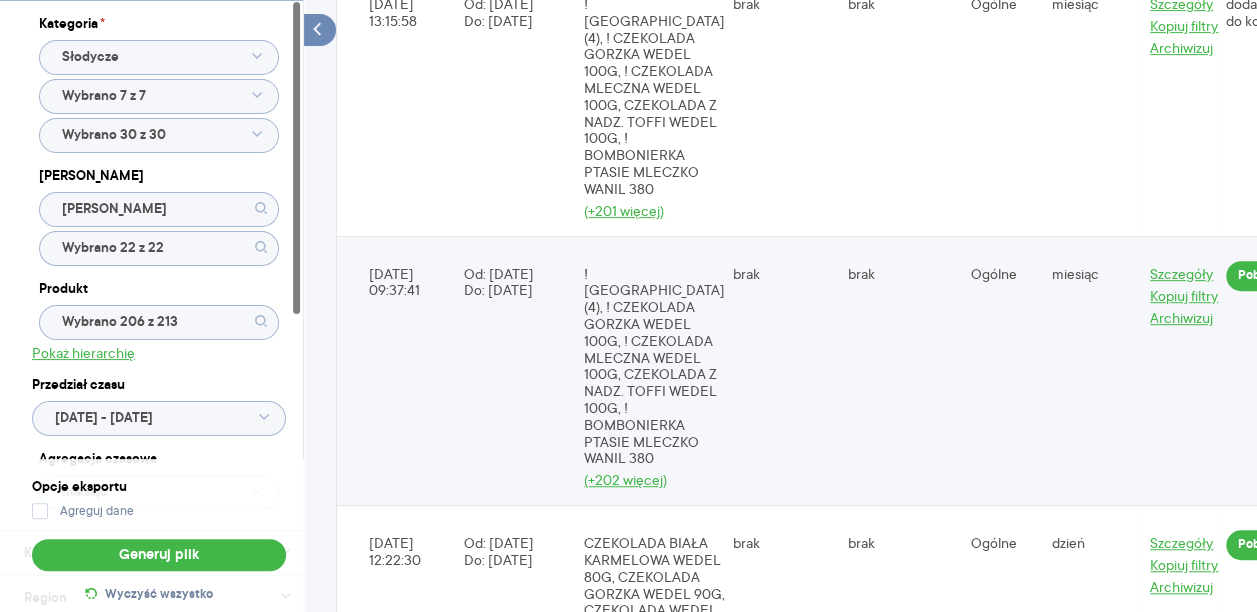 click on "Wybrano 206 z 213" 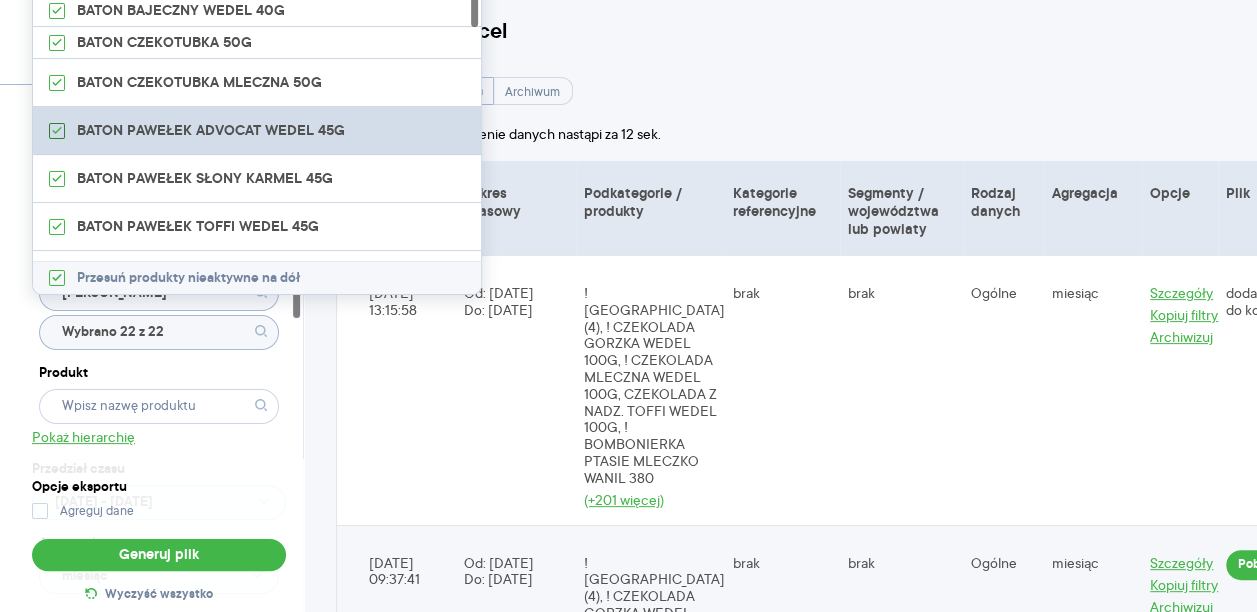 scroll, scrollTop: 0, scrollLeft: 0, axis: both 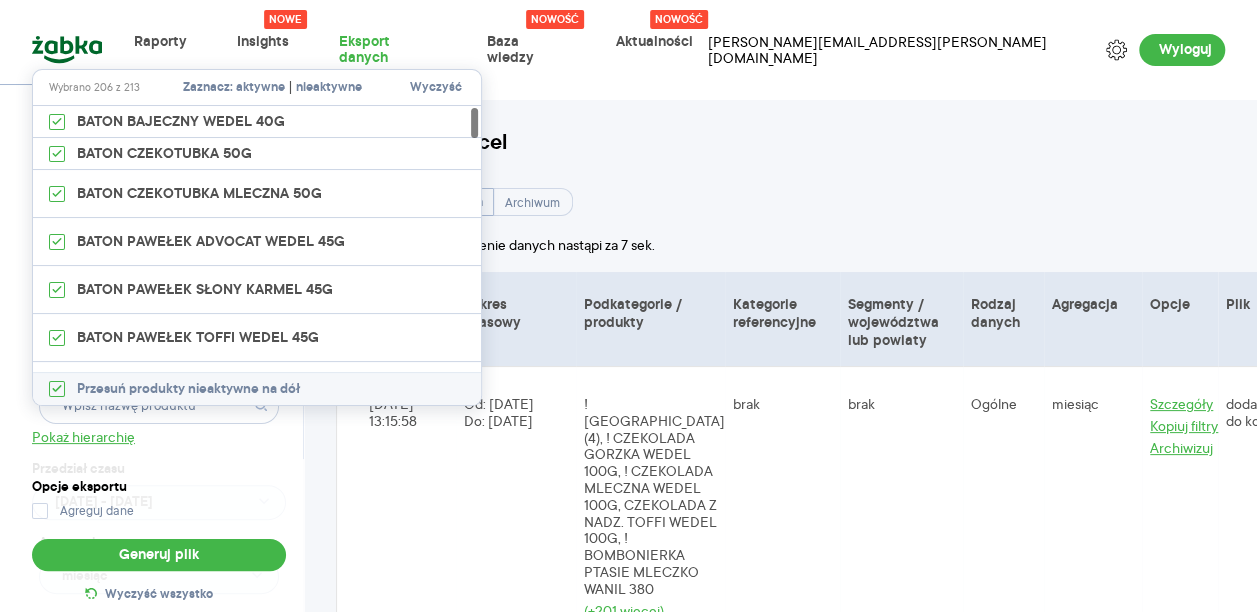 click on "Wyczyść" at bounding box center [436, 88] 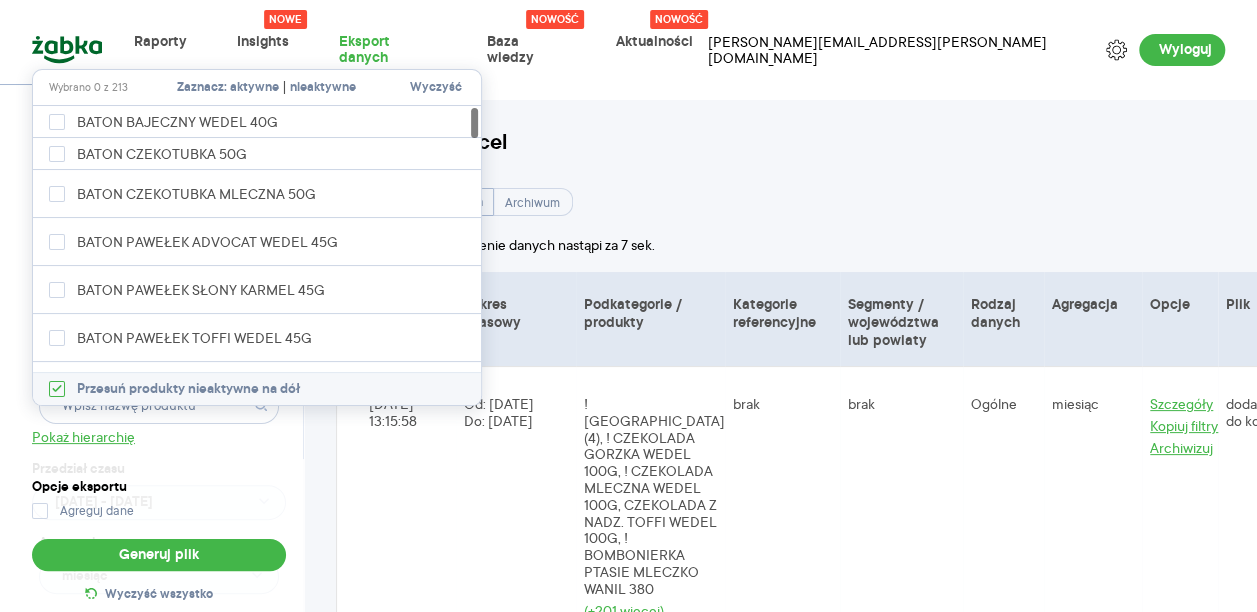 click on "aktywne" at bounding box center [254, 88] 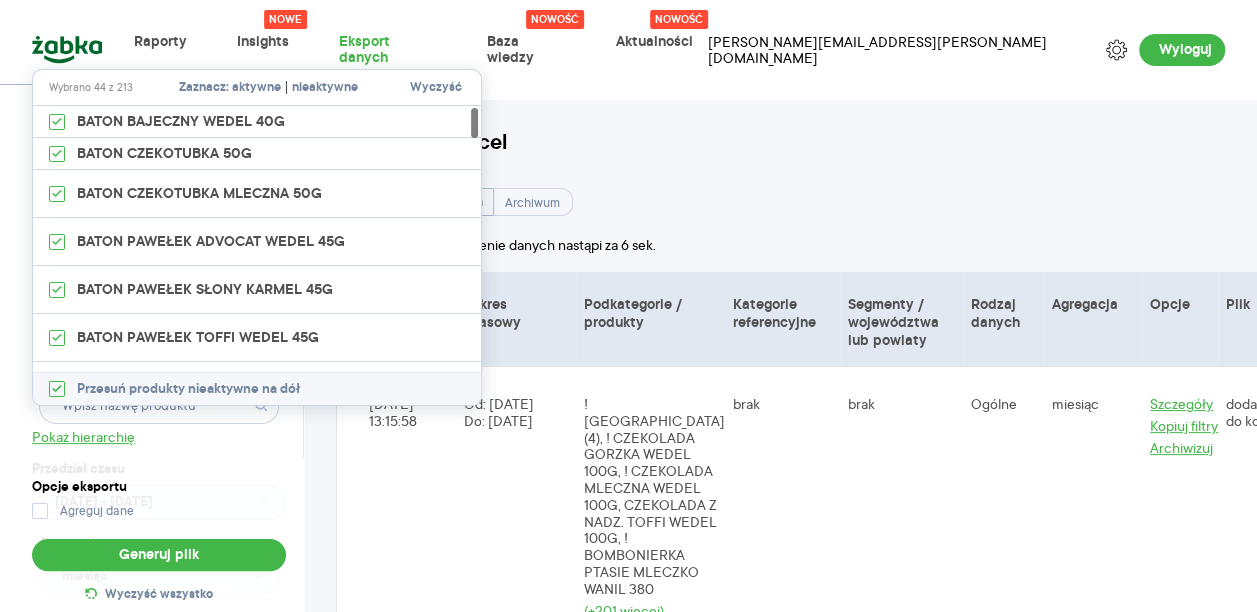 click on "Zaznacz: aktywne | nieaktywne" at bounding box center (270, 87) 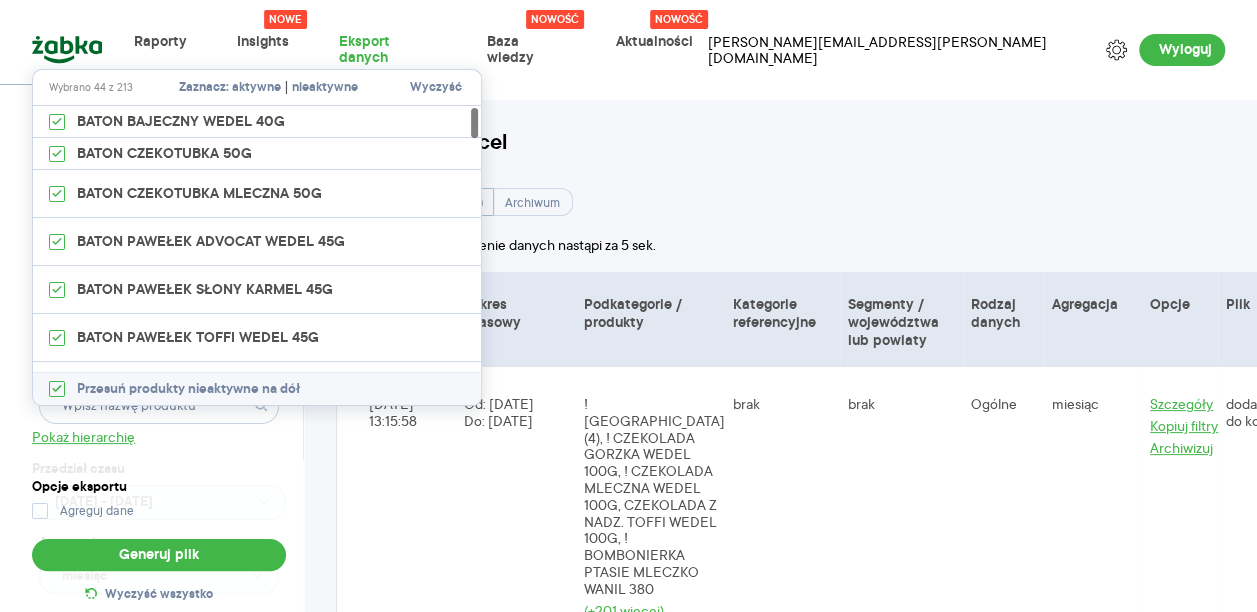 click on "nieaktywne" at bounding box center (325, 88) 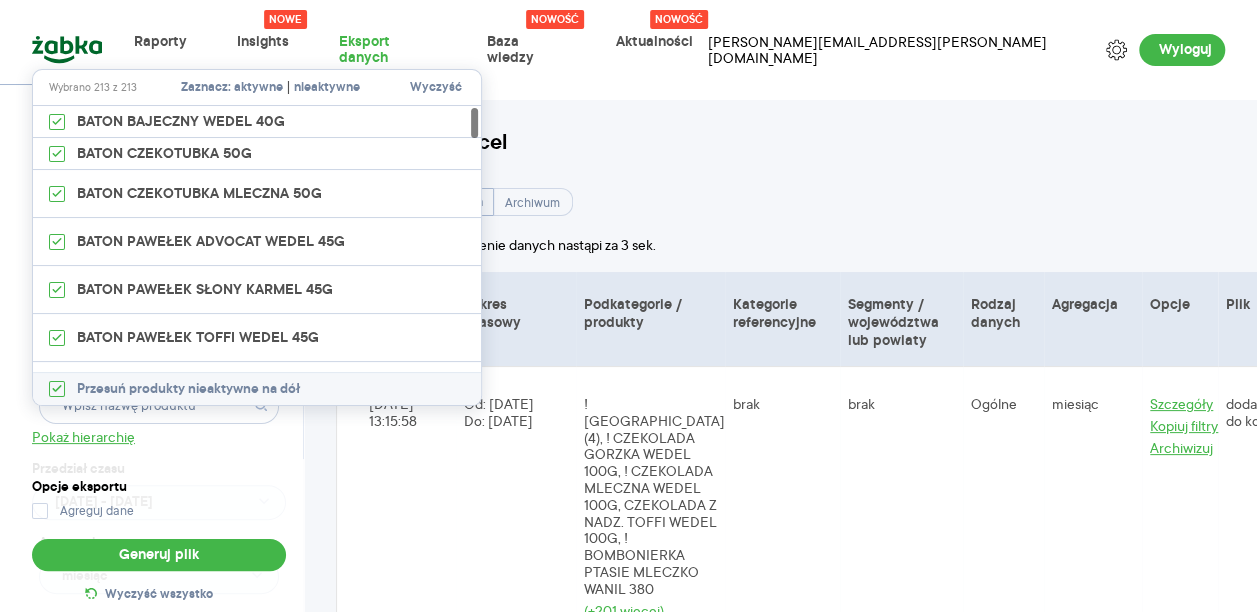 click on "Kategoria * Słodycze Wybrano 7 z 7 Wybrano 30 z 30 Marka E. WEDEL Wybrano 22 z 22 Produkt Pokaż hierarchię Przedział czasu 2025.03.01 - 2025.05.31 Agregacja czasowa miesiąc Kategorie referencyjne Region Rodzaje sklepów Rodzaje transakcji Wszystkie Like For Like Uwzględnij LFL Rodzaj danych Rodzaj danych Ogólne Wg segmentów Wg godzin Wg województw Wg powiatów Opcje eksportu Agreguj dane Generuj plik Wyczyść wszystko Lista plików Excel Lista eksportów danych Archiwum Automatyczne odświeżenie danych nastąpi za 3 sek. Data Zakres czasowy Podkategorie / produkty Kategorie referencyjne Segmenty / województwa lub powiaty Rodzaj danych Agregacja Opcje Plik 2025-07-02
13:15:58 Od: 2025-03-01
Do: 2025-05-31 ! BATON WW (4), ! CZEKOLADA GORZKA WEDEL 100G, ! CZEKOLADA MLECZNA WEDEL 100G, CZEKOLADA Z NADZ. TOFFI WEDEL 100G, ! BOMBONIERKA PTASIE MLECZKO WANIL 380 (+201 więcej) brak brak Ogólne miesiąc Szczegóły Kopiuj filtry Archiwizuj dodawanie do kolejki 2025-03-26
09:37:41 (+202 więcej) brak brak" at bounding box center (780, 1916) 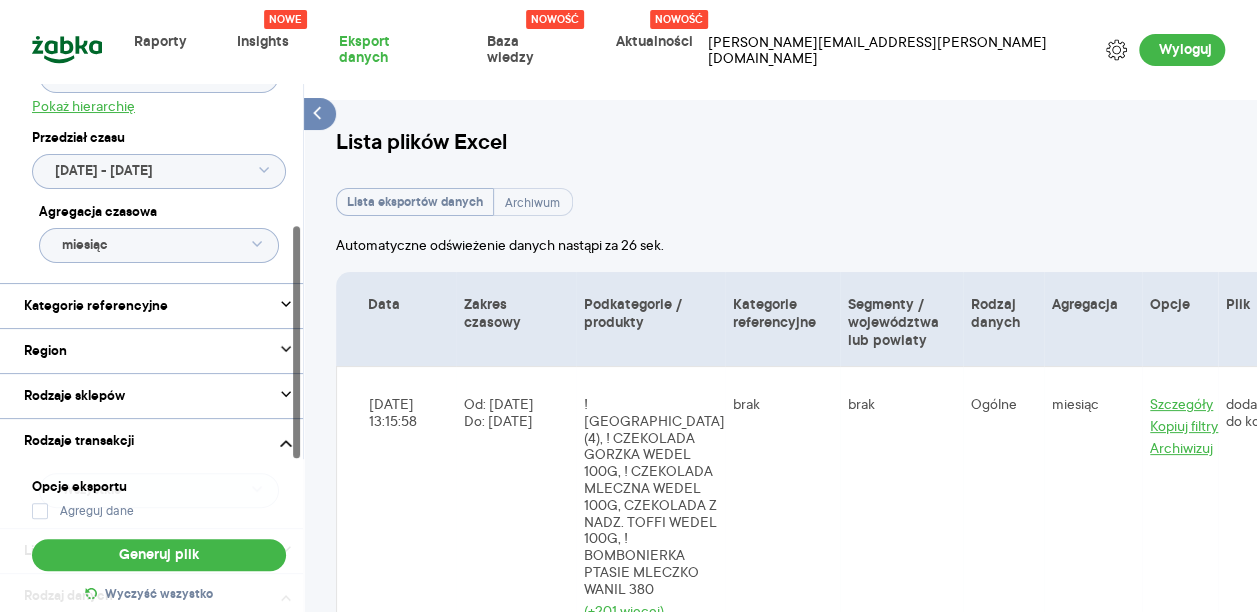scroll, scrollTop: 300, scrollLeft: 0, axis: vertical 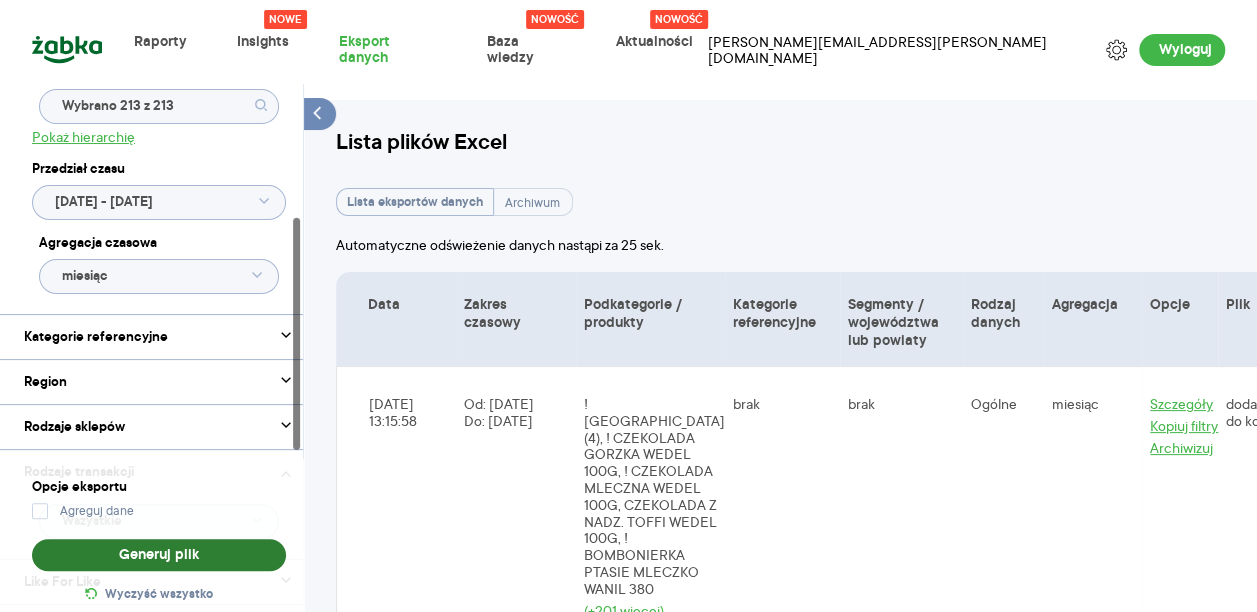 click on "Generuj plik" at bounding box center [159, 555] 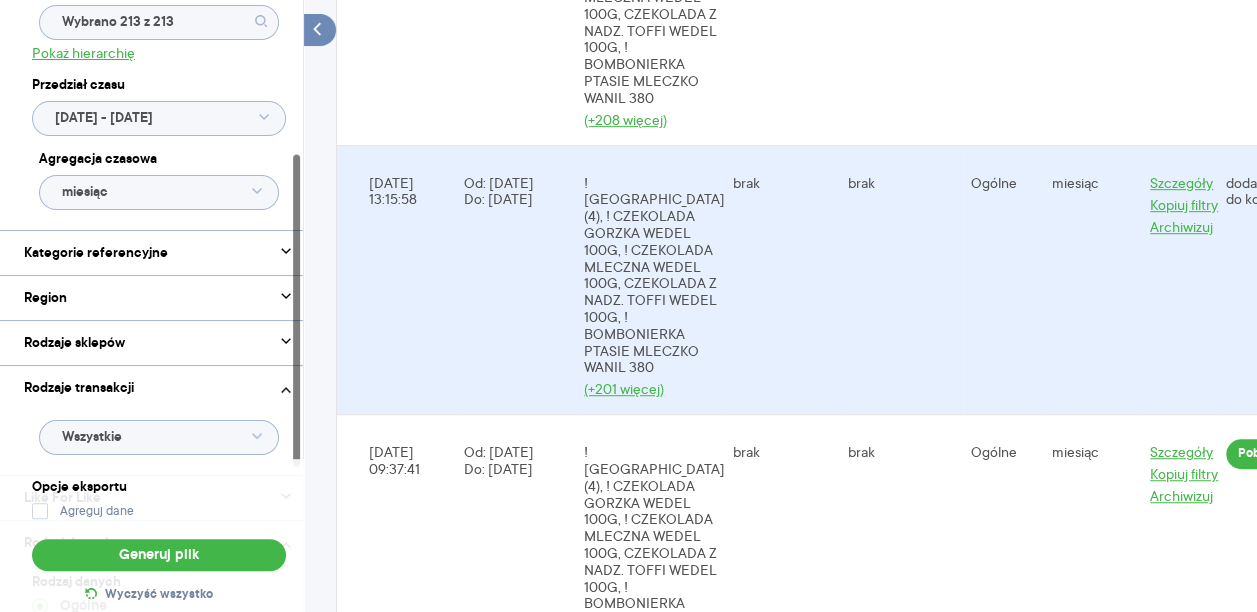 scroll, scrollTop: 500, scrollLeft: 0, axis: vertical 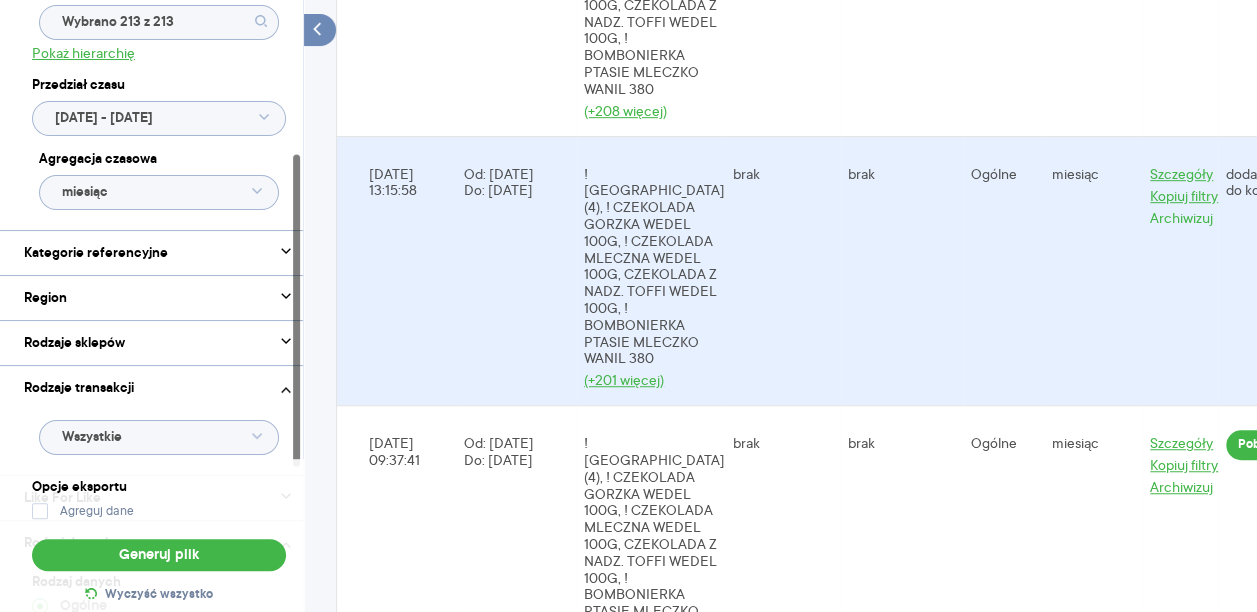 click on "Archiwizuj" at bounding box center [1181, -52] 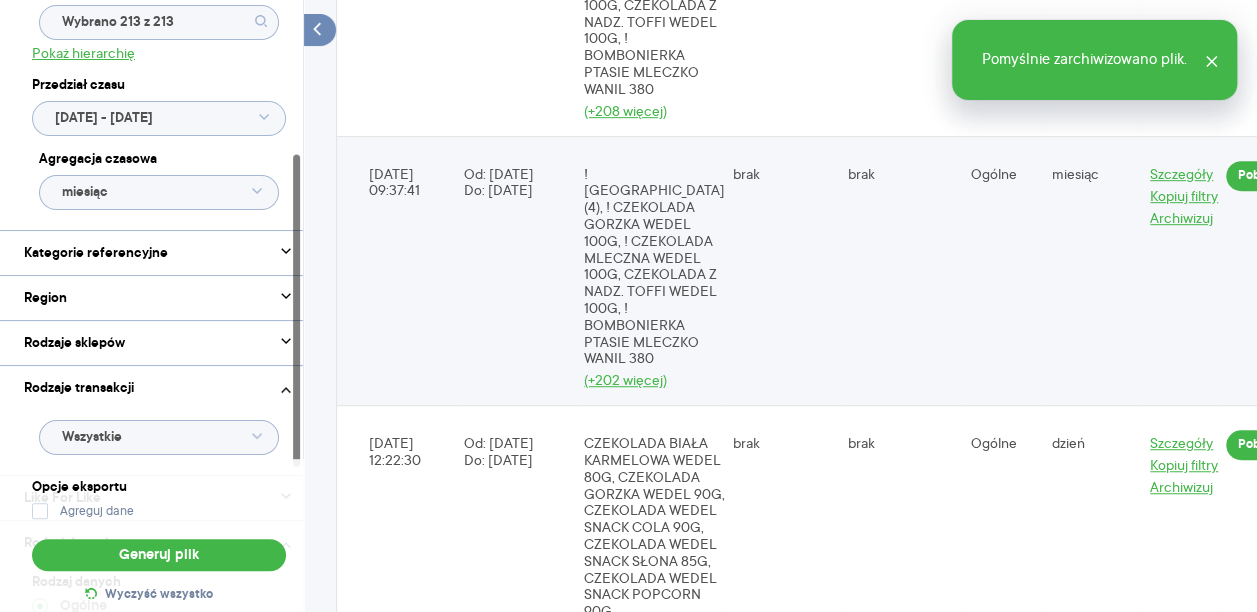 click 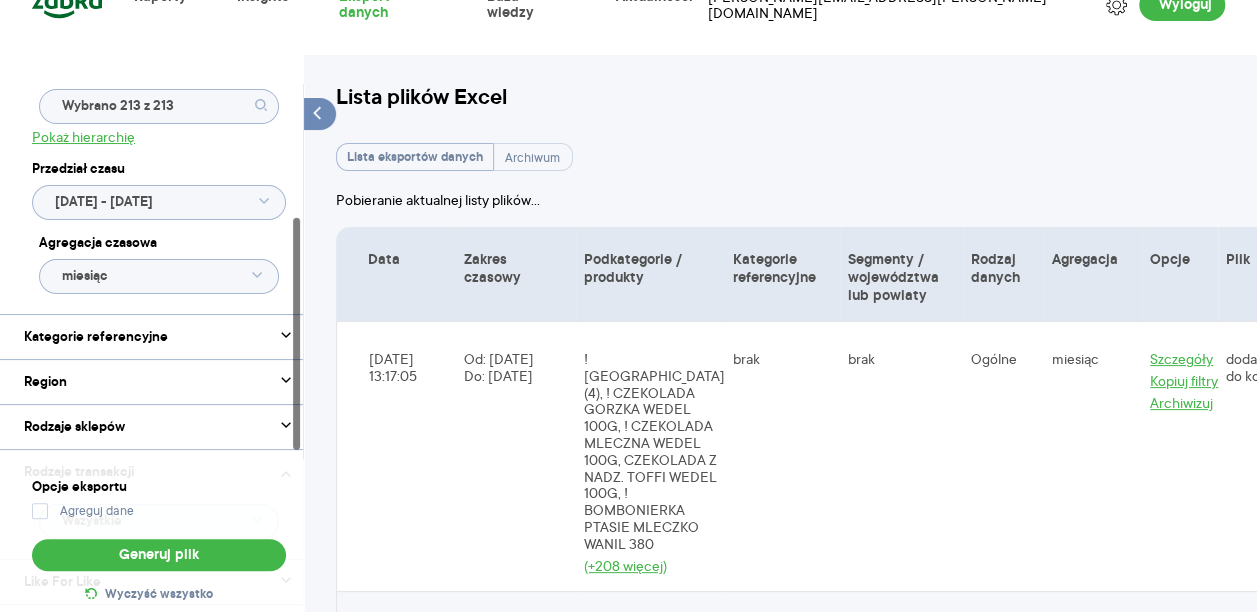 scroll, scrollTop: 0, scrollLeft: 0, axis: both 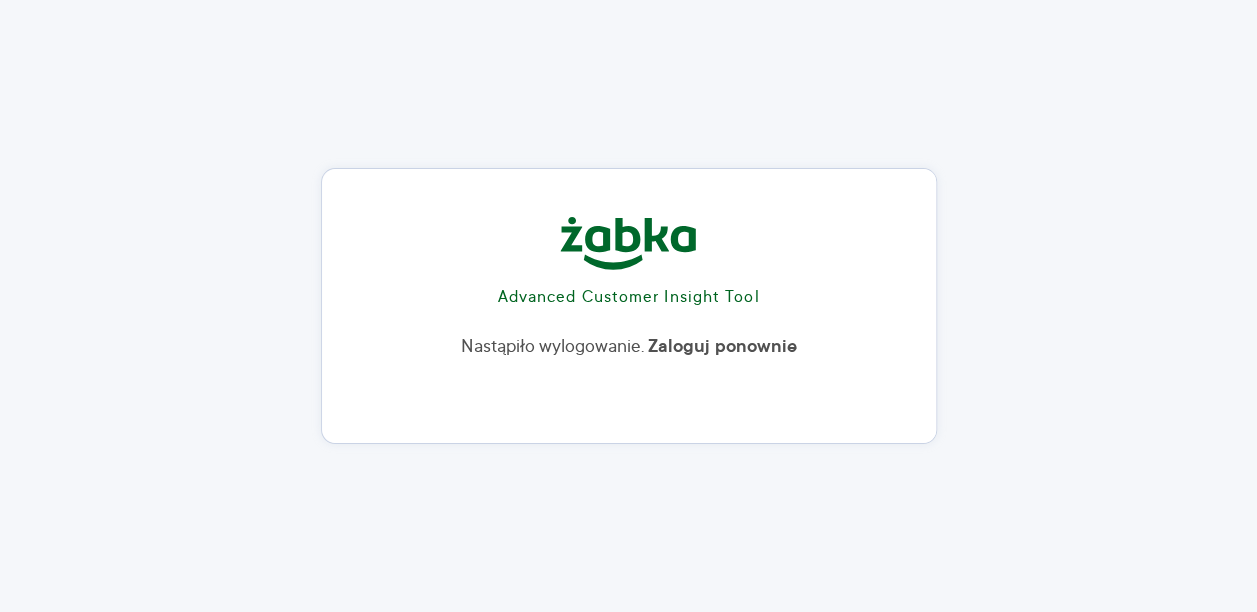 click on "Advanced Customer Insight Tool Nastąpiło wylogowanie.   Zaloguj ponownie" at bounding box center (629, 298) 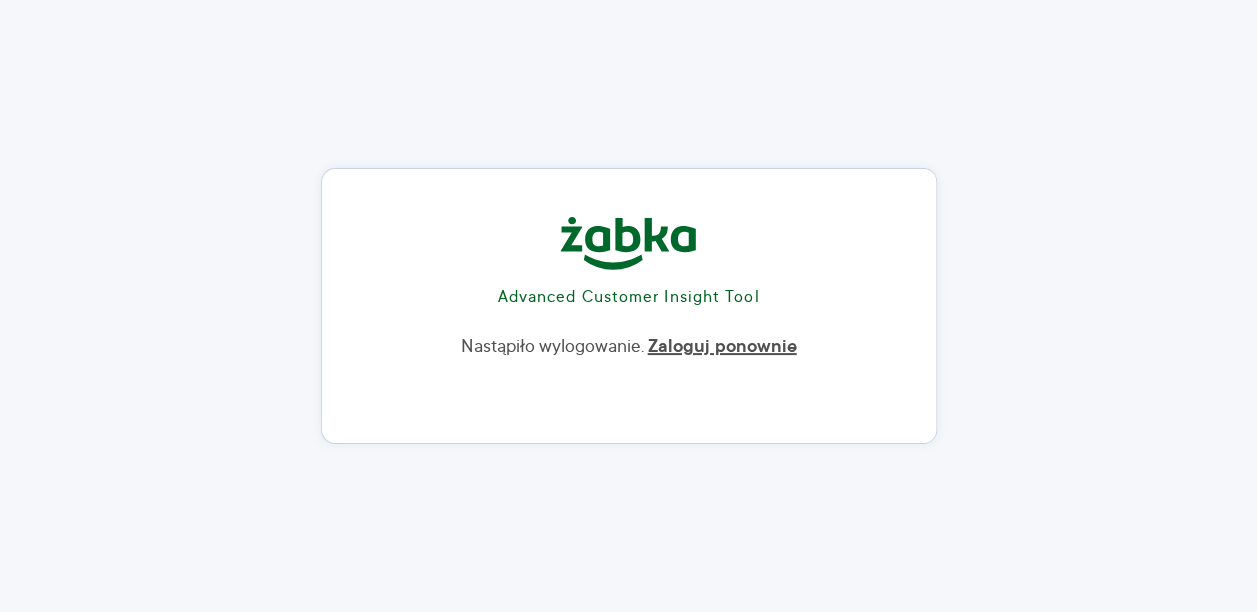 click on "Zaloguj ponownie" at bounding box center (722, 347) 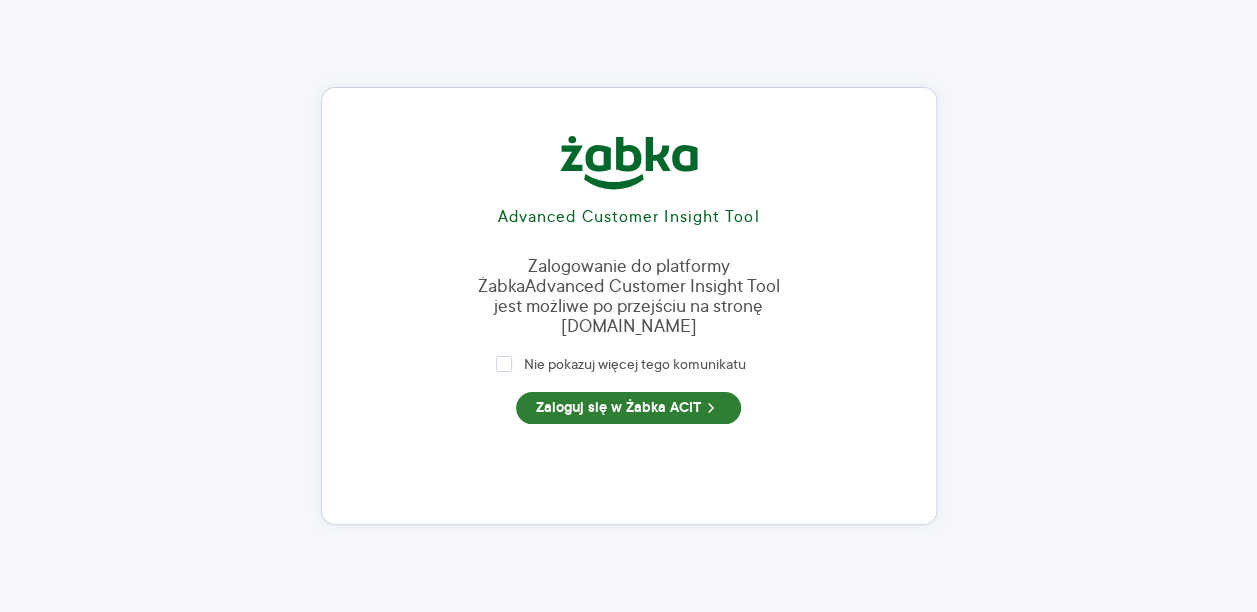click on "Zaloguj się w Żabka ACIT" at bounding box center [628, 408] 